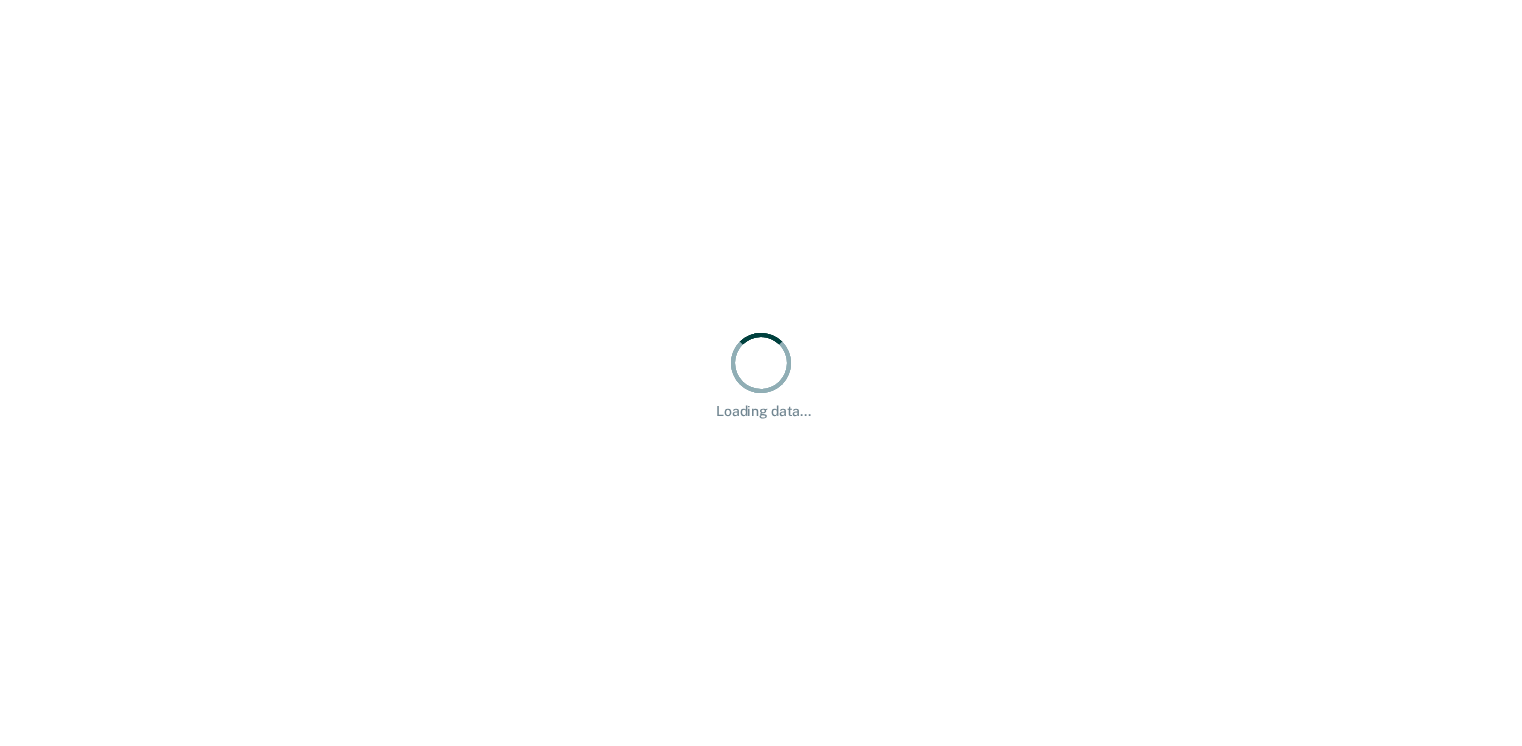 scroll, scrollTop: 0, scrollLeft: 0, axis: both 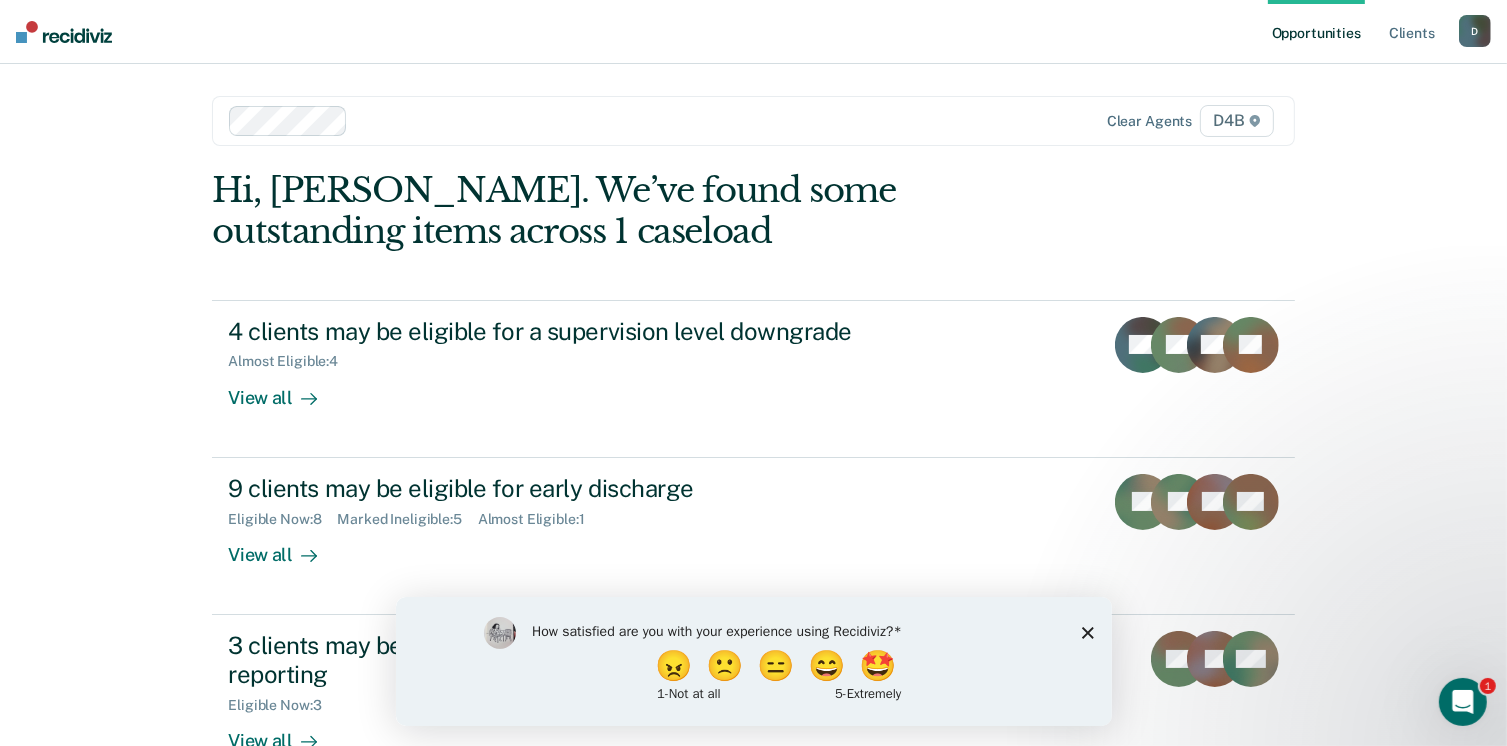 click on "How satisfied are you with your experience using Recidiviz? 😠 🙁 😑 😄 🤩 1  -  Not at all 5  -  Extremely" at bounding box center (753, 660) 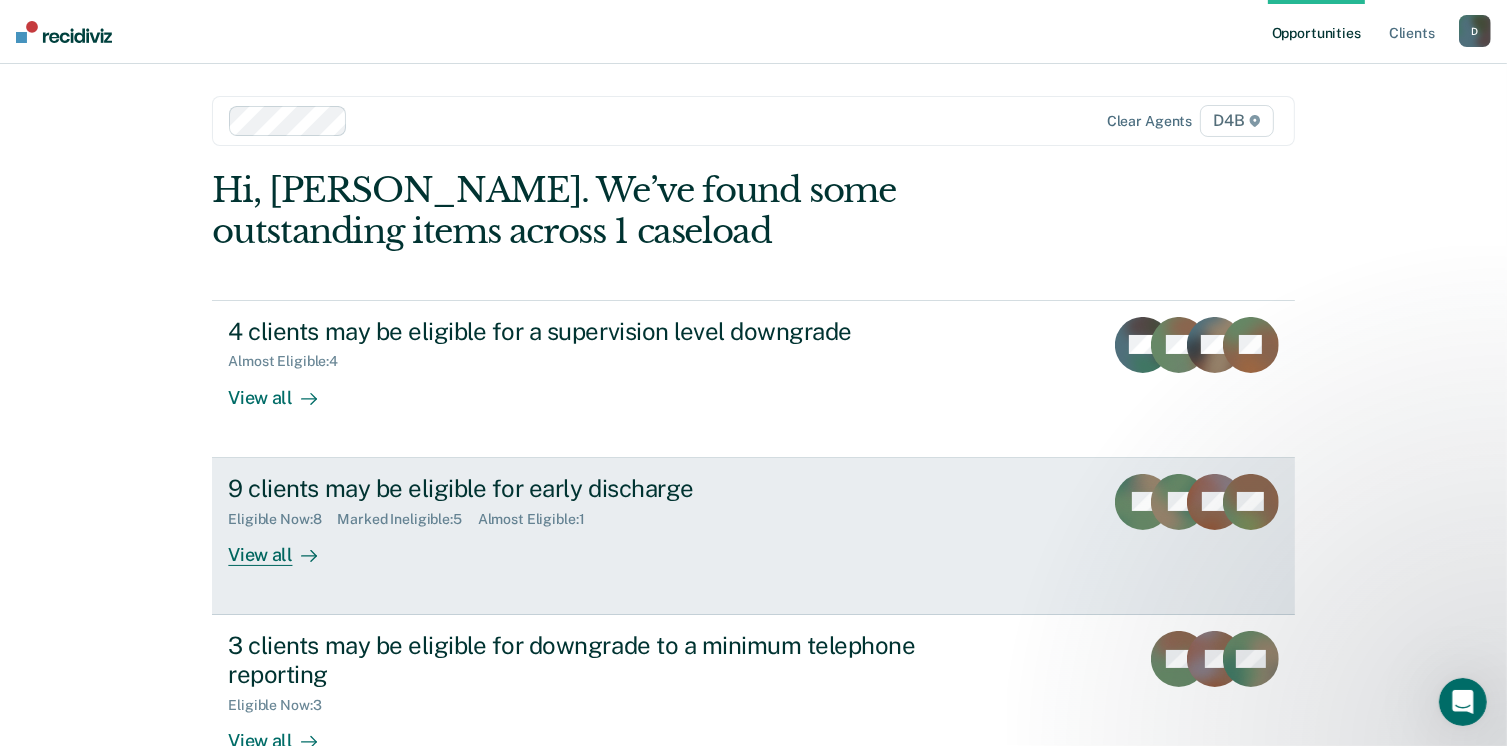 click on "View all" at bounding box center (284, 546) 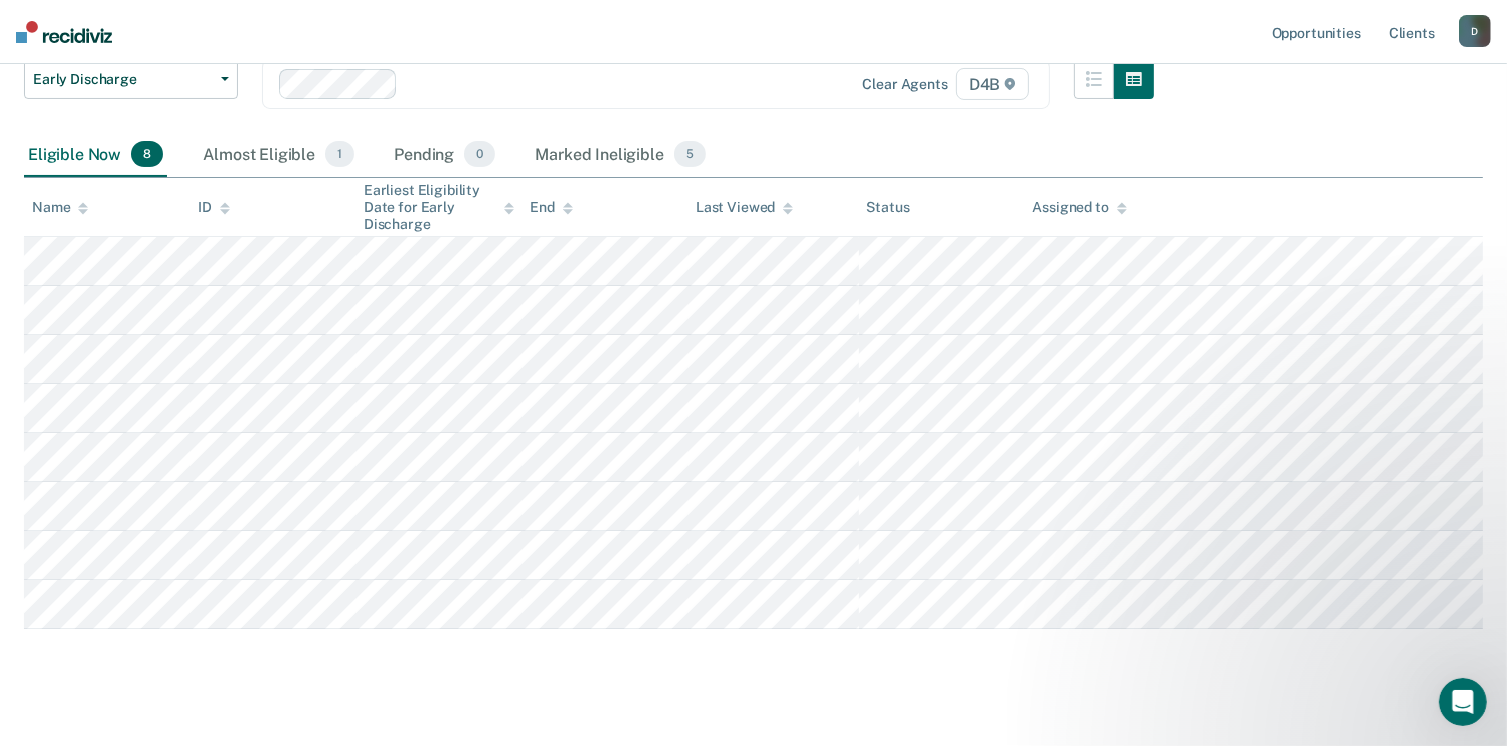 scroll, scrollTop: 230, scrollLeft: 0, axis: vertical 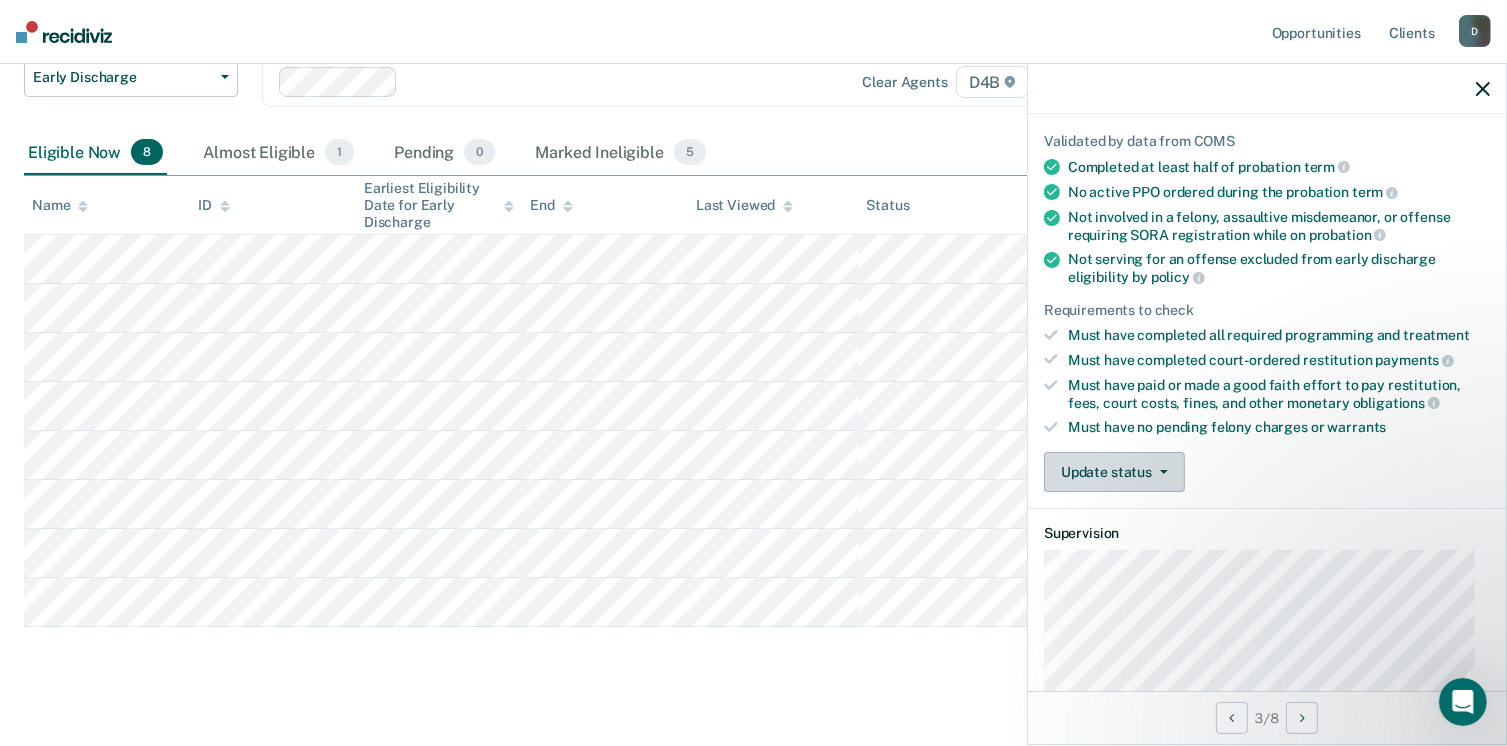 click 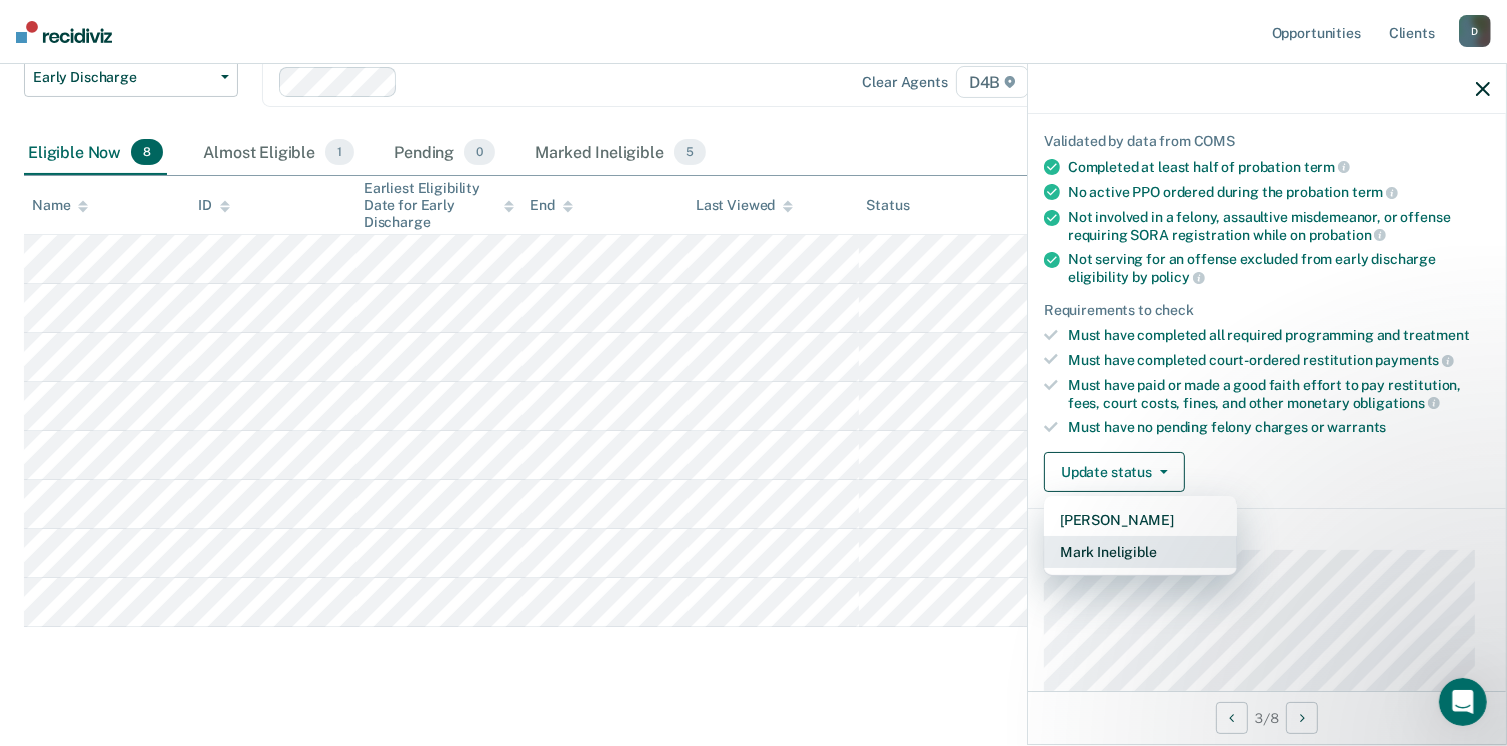 click on "Mark Ineligible" at bounding box center [1140, 552] 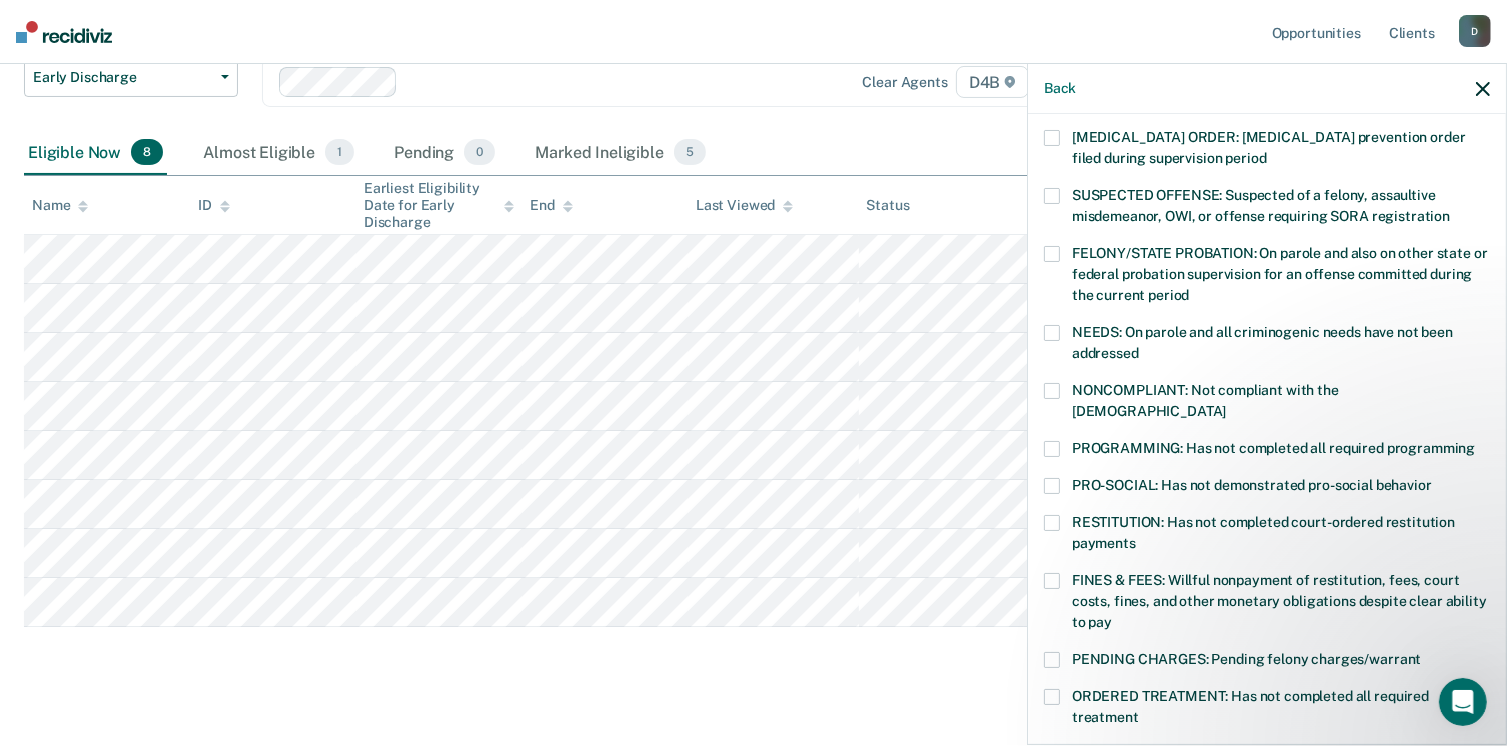 click at bounding box center (1052, 449) 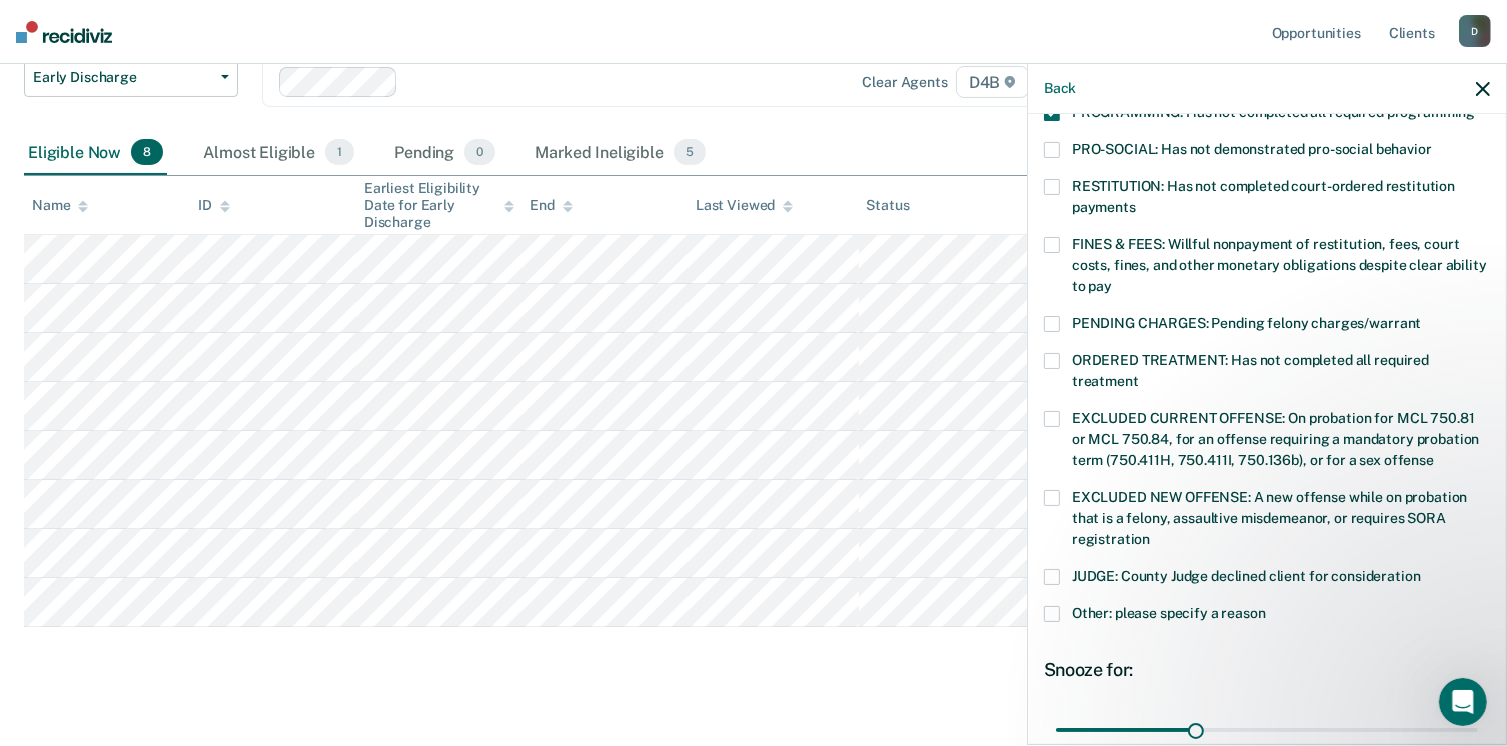 scroll, scrollTop: 647, scrollLeft: 0, axis: vertical 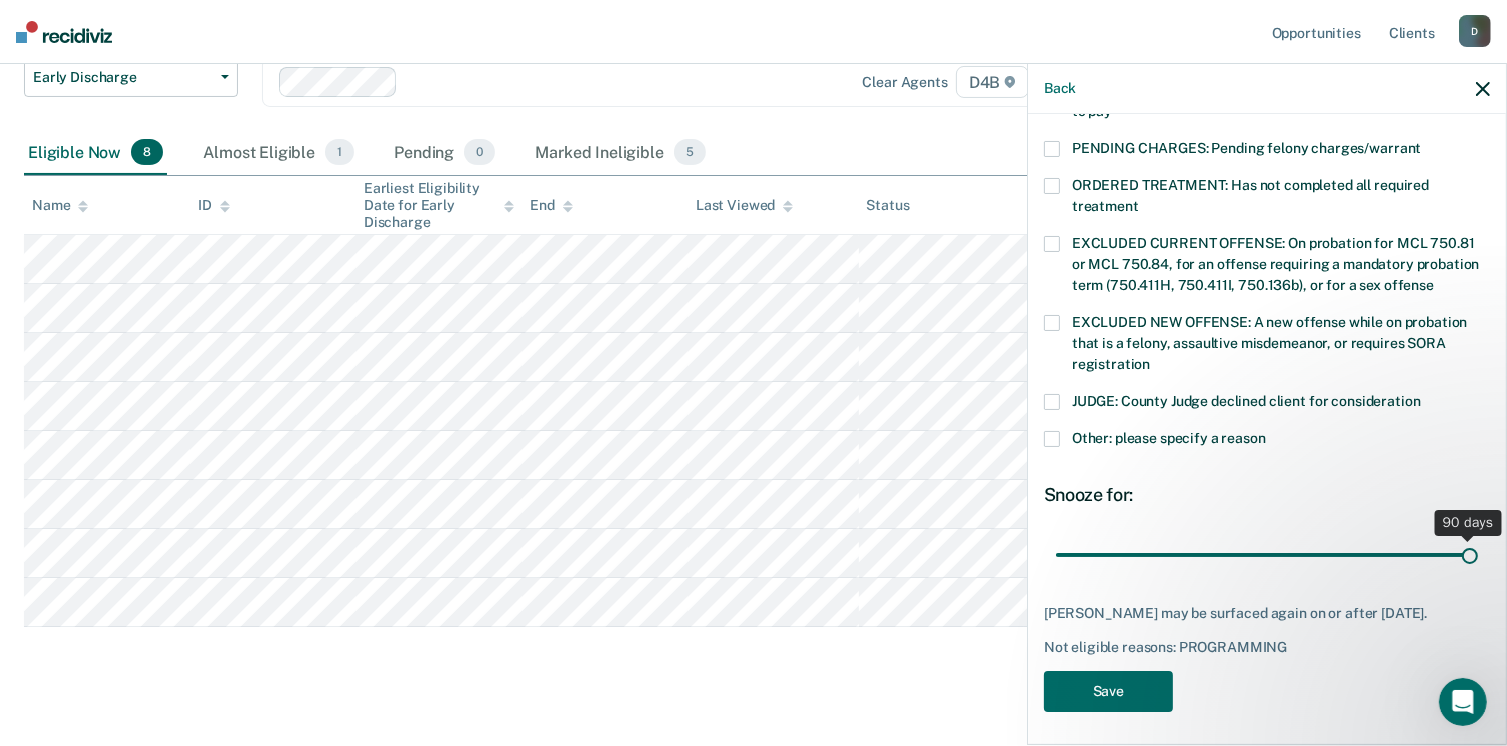 drag, startPoint x: 1191, startPoint y: 529, endPoint x: 1488, endPoint y: 468, distance: 303.19962 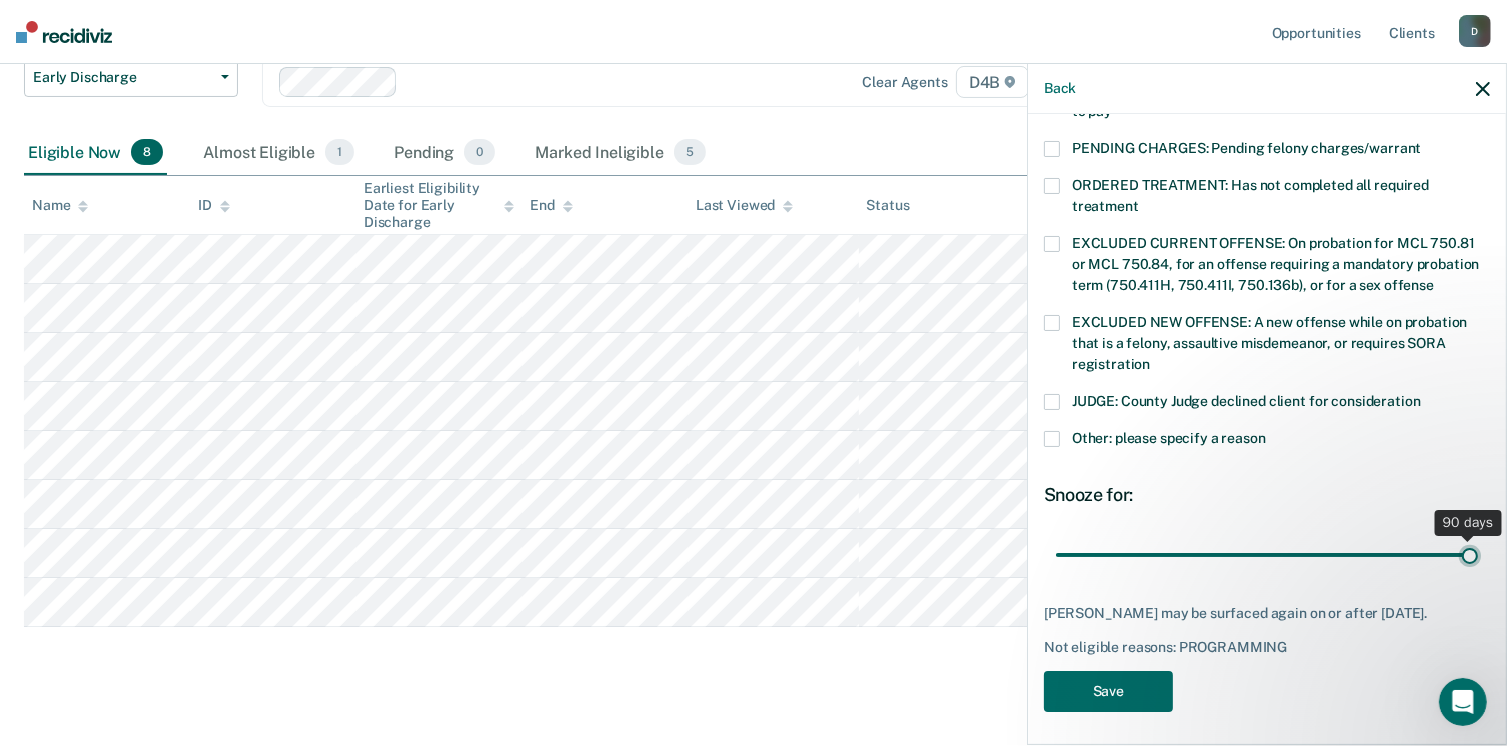 type on "90" 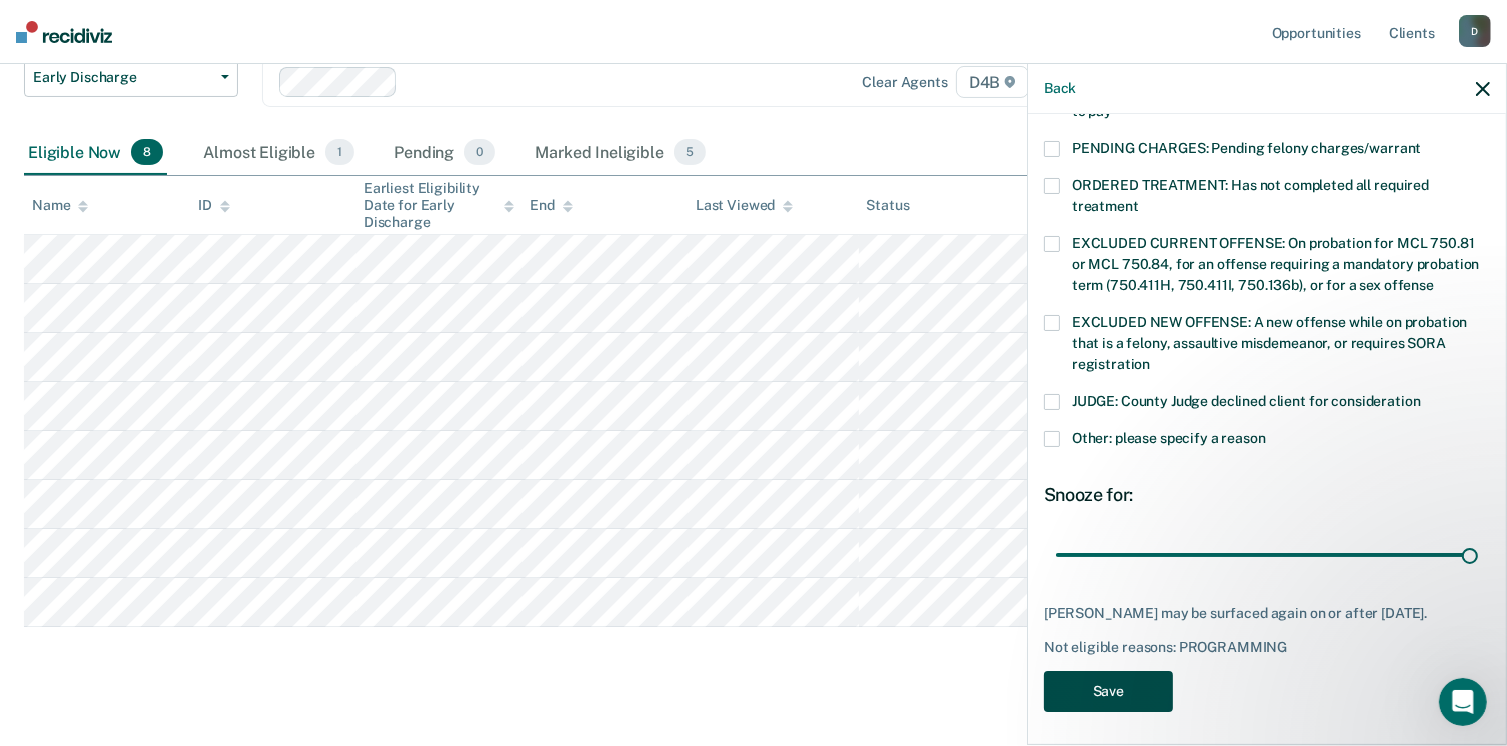 click on "Save" at bounding box center (1108, 691) 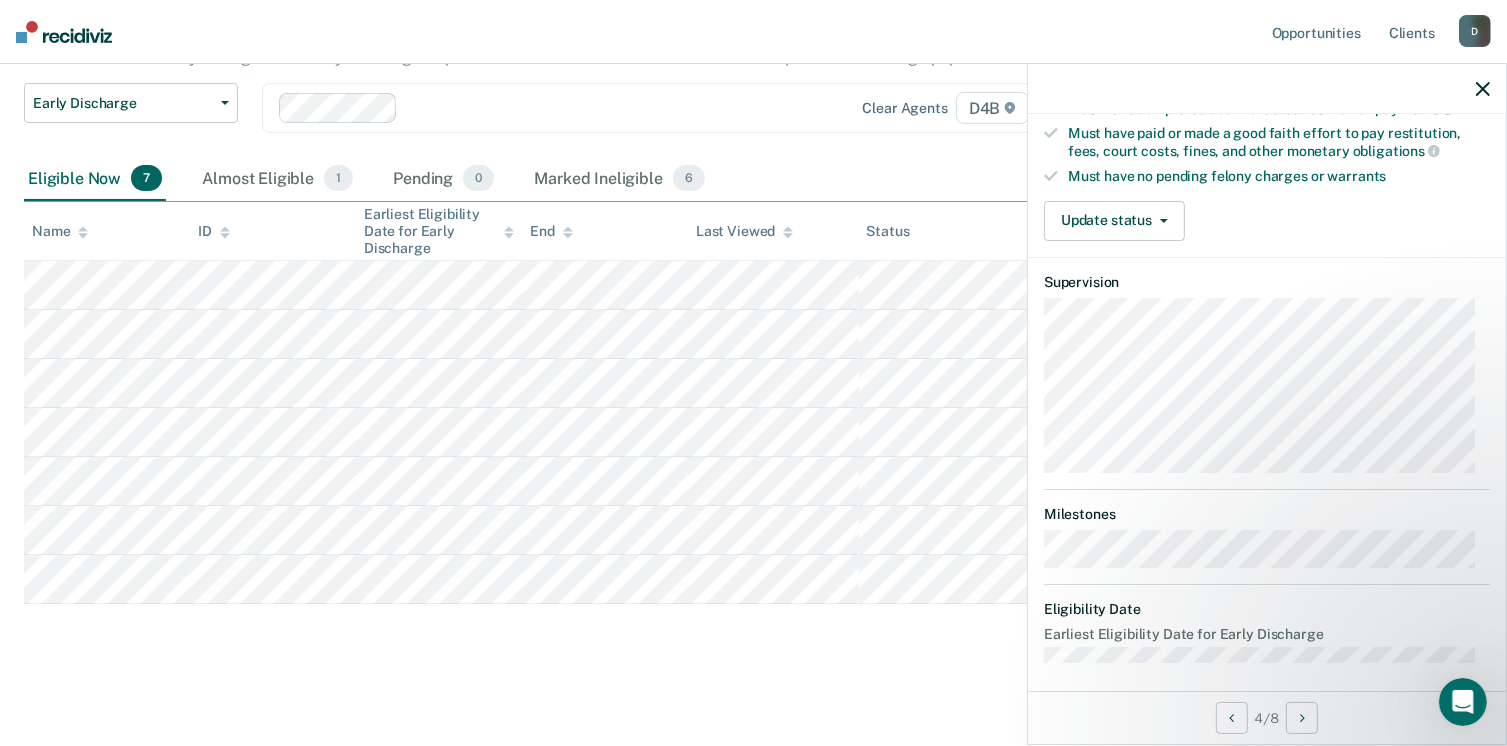 scroll, scrollTop: 520, scrollLeft: 0, axis: vertical 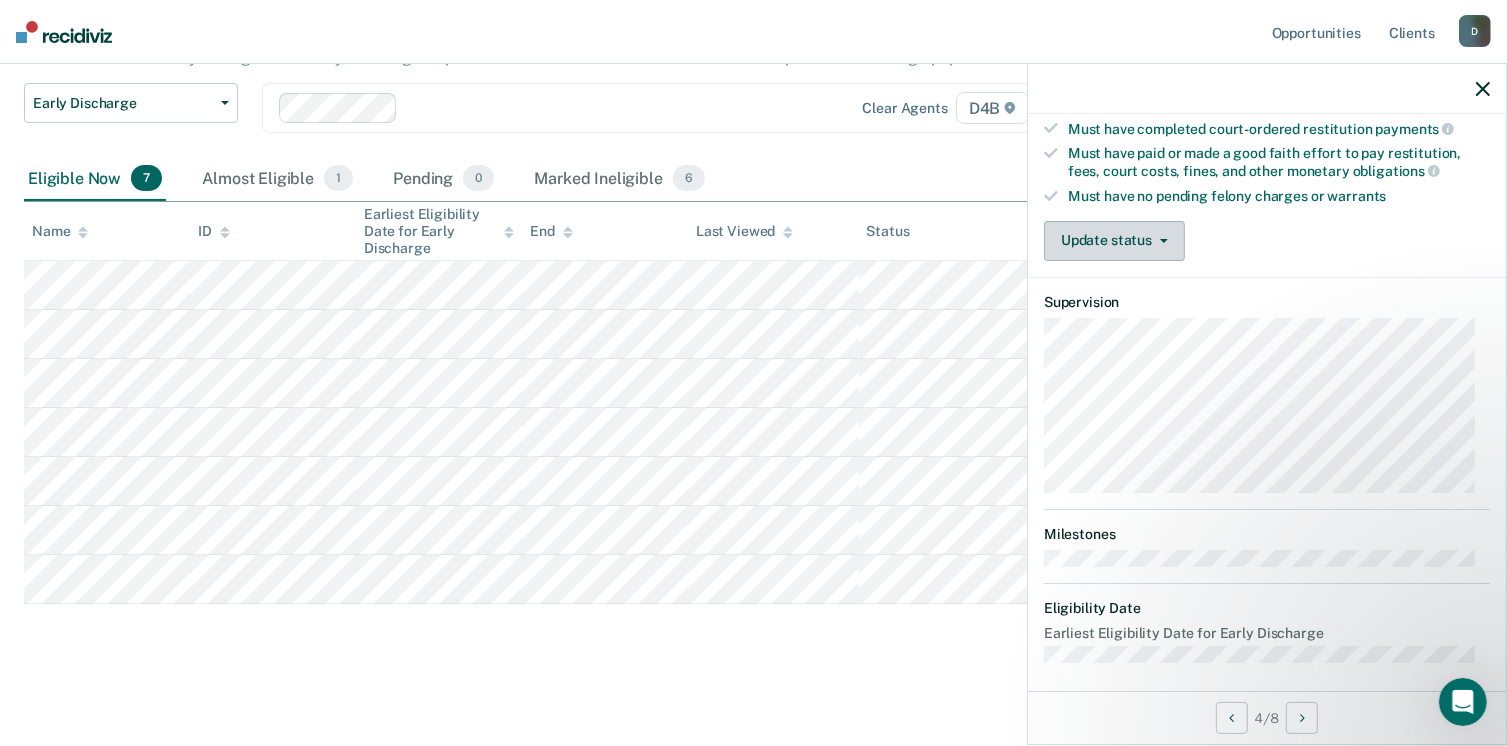 click 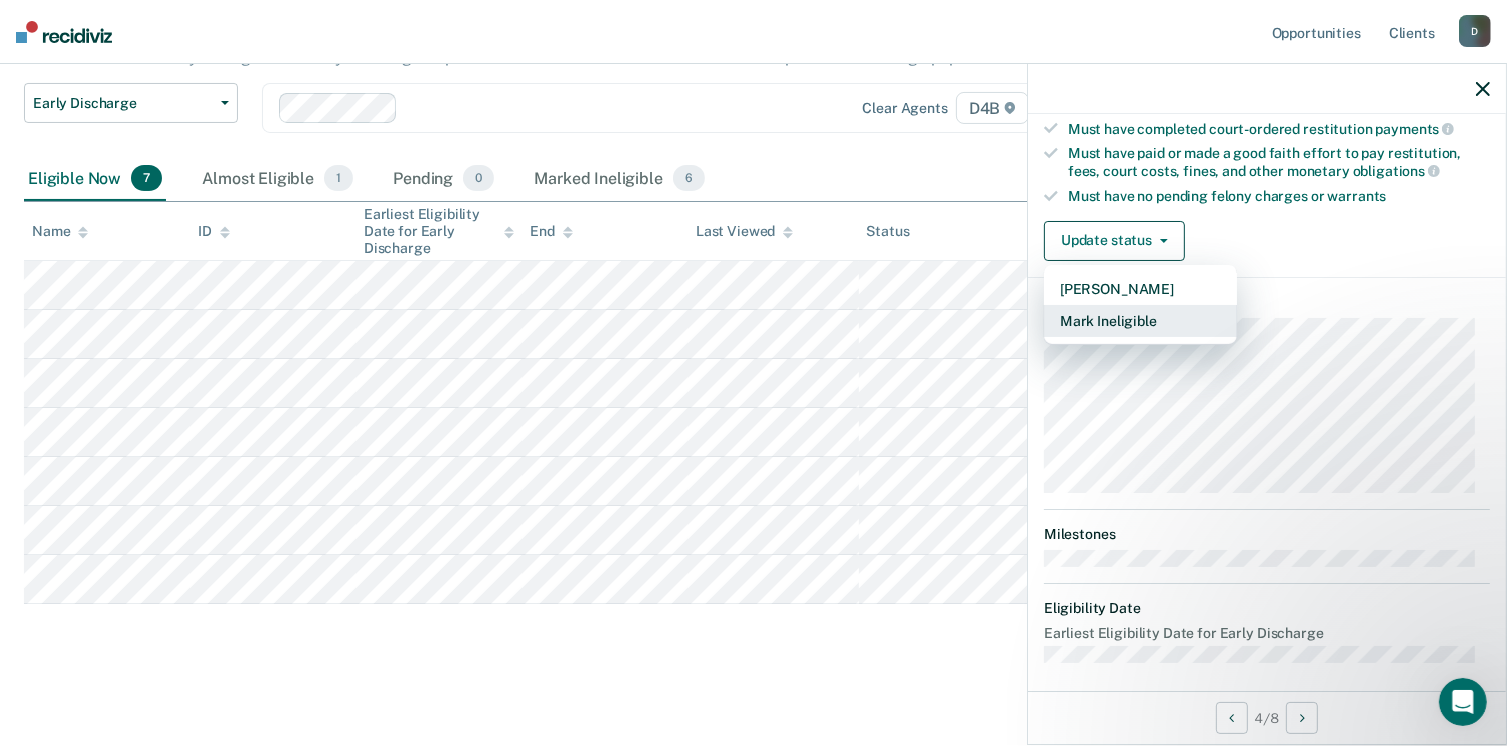 click on "Mark Ineligible" at bounding box center [1140, 321] 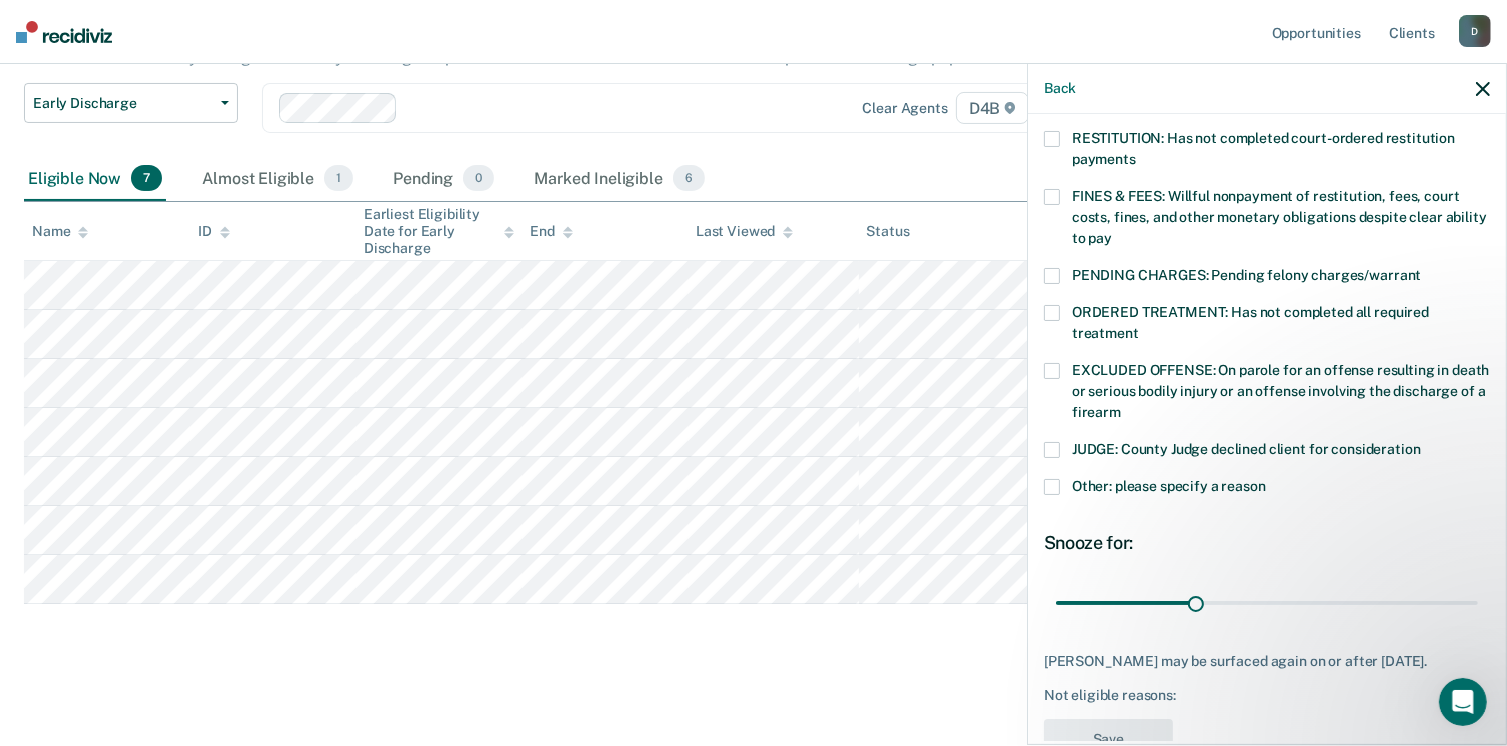 click at bounding box center [1052, 313] 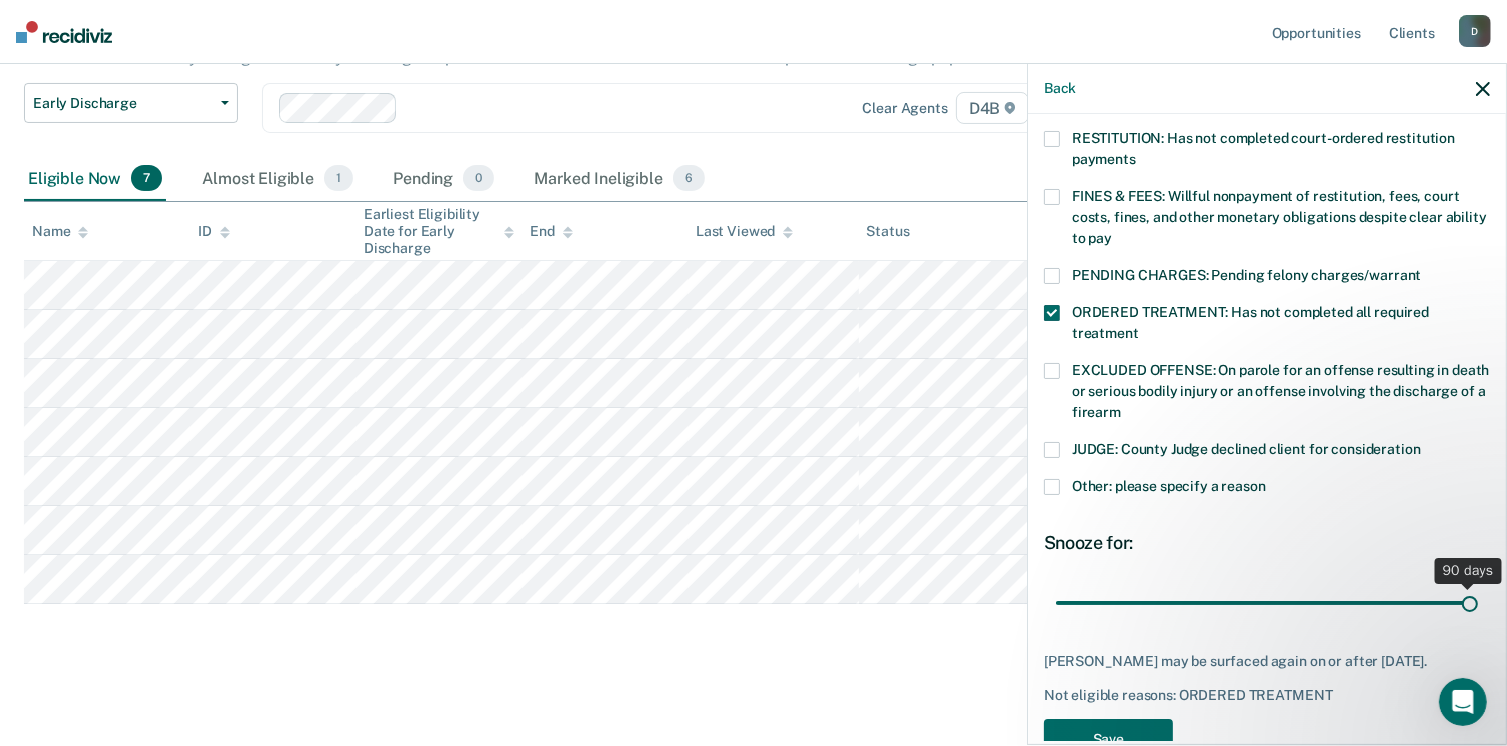 drag, startPoint x: 1196, startPoint y: 579, endPoint x: 1528, endPoint y: 550, distance: 333.26416 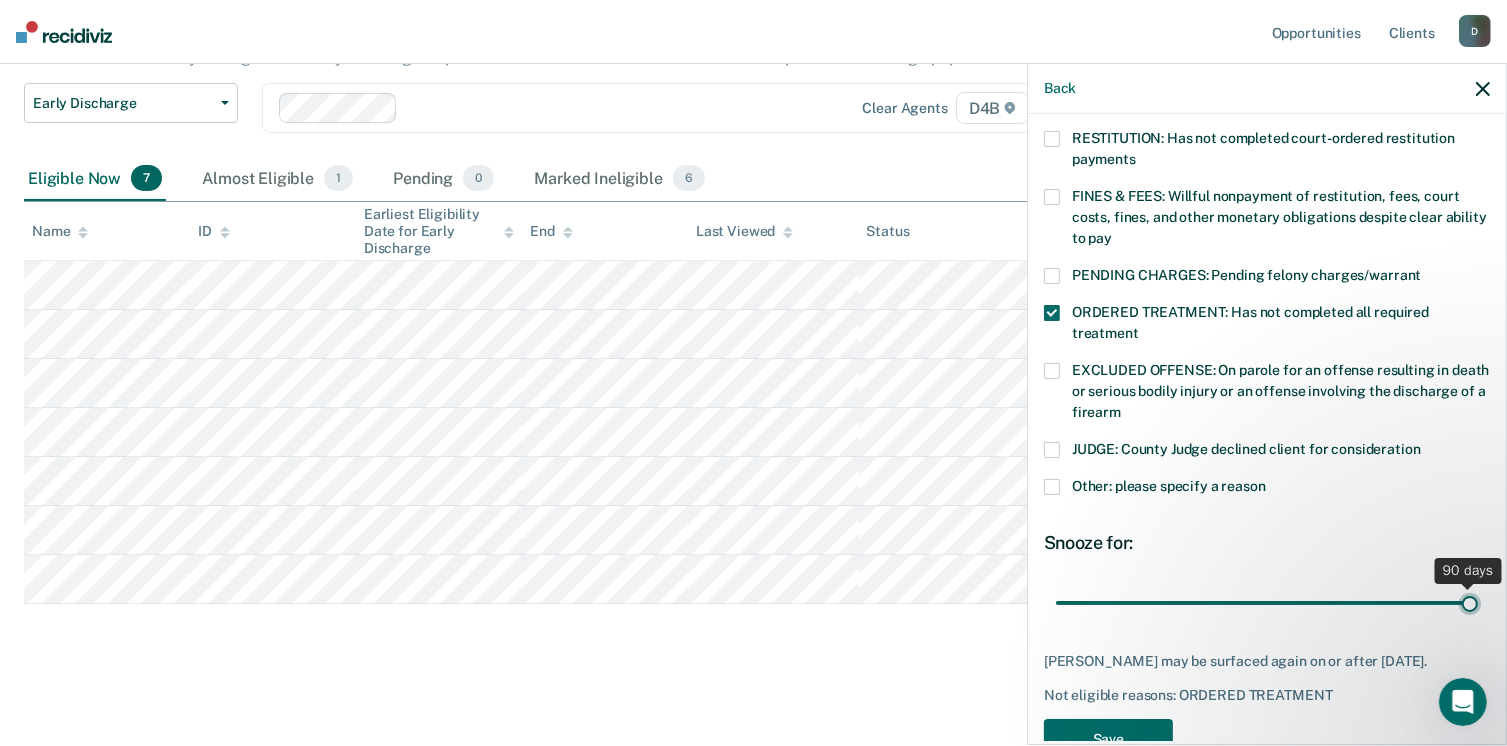 type on "90" 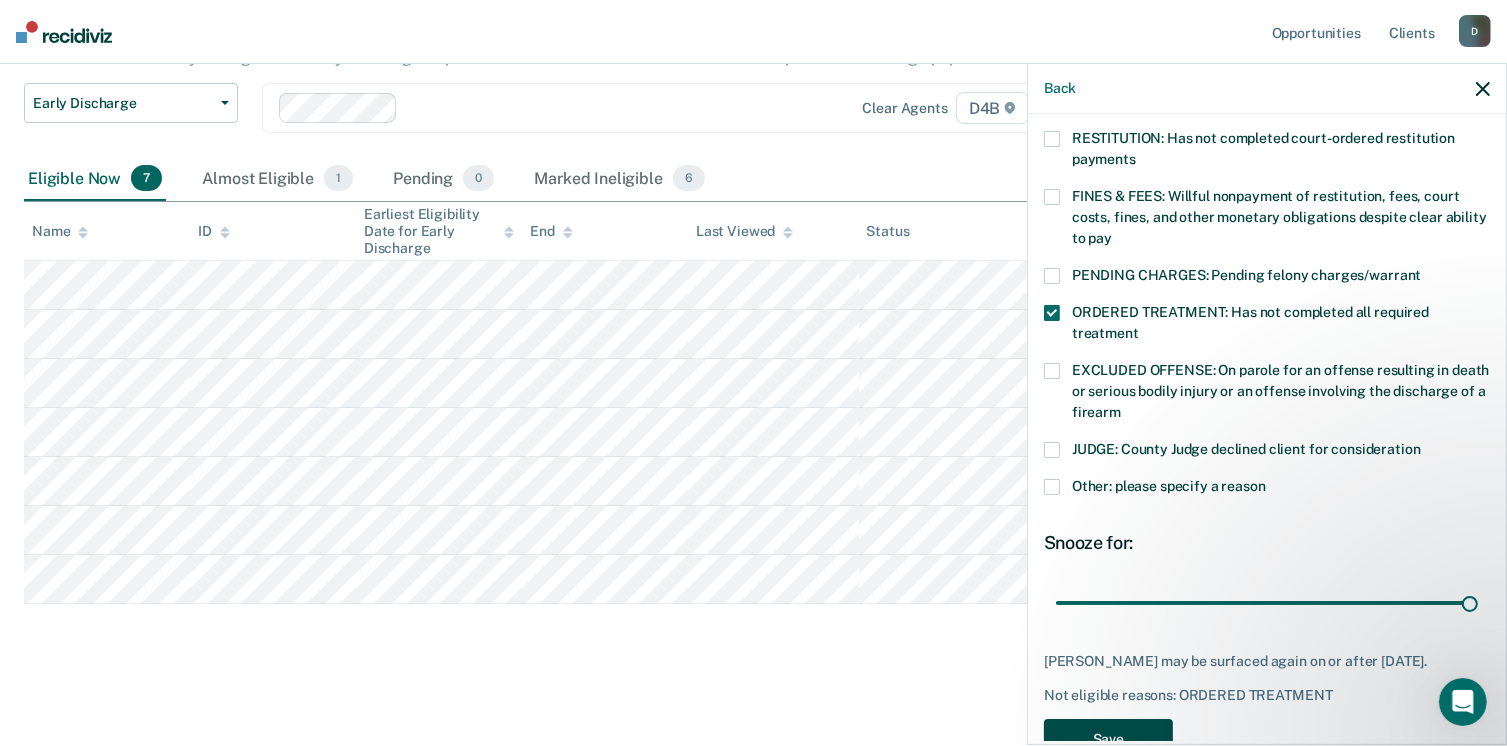 click on "Save" at bounding box center (1108, 739) 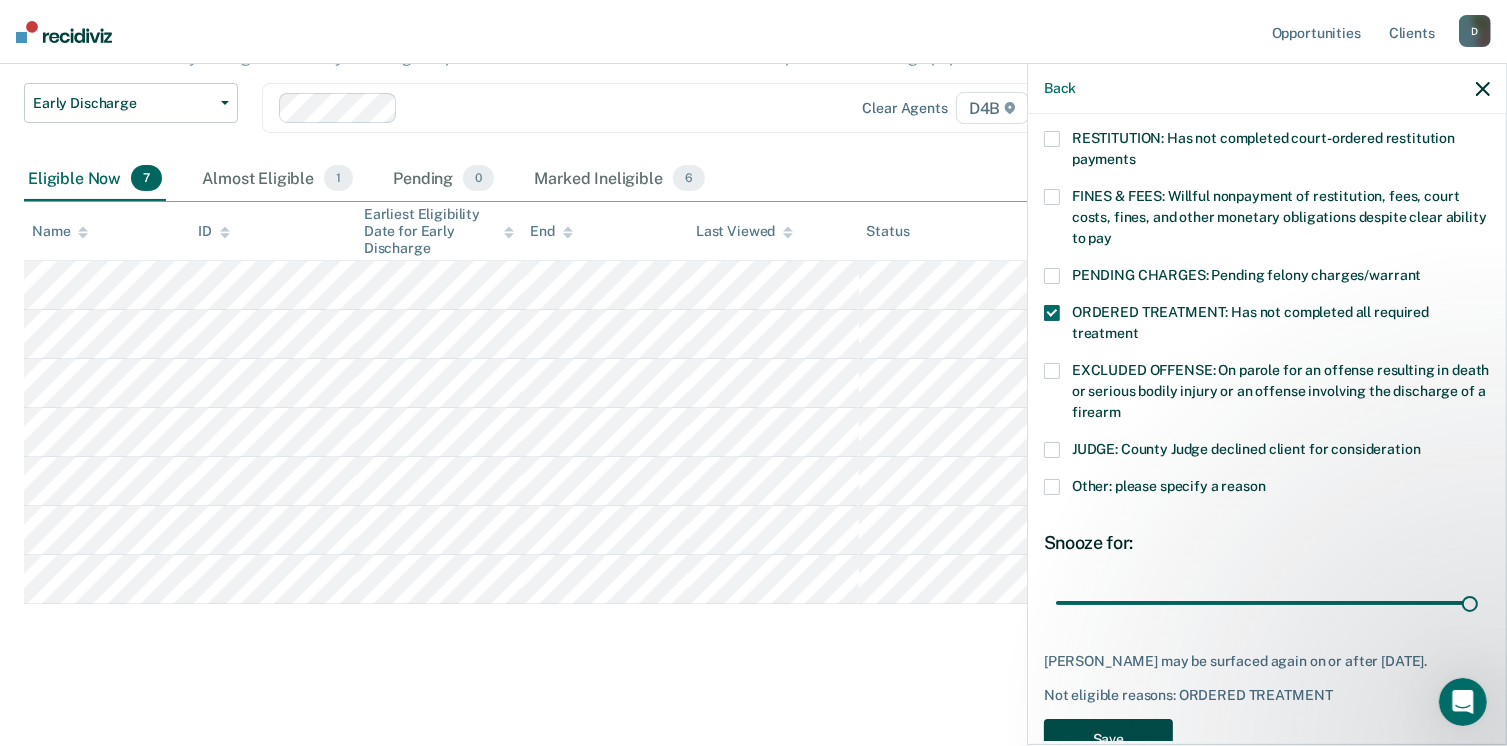 scroll, scrollTop: 155, scrollLeft: 0, axis: vertical 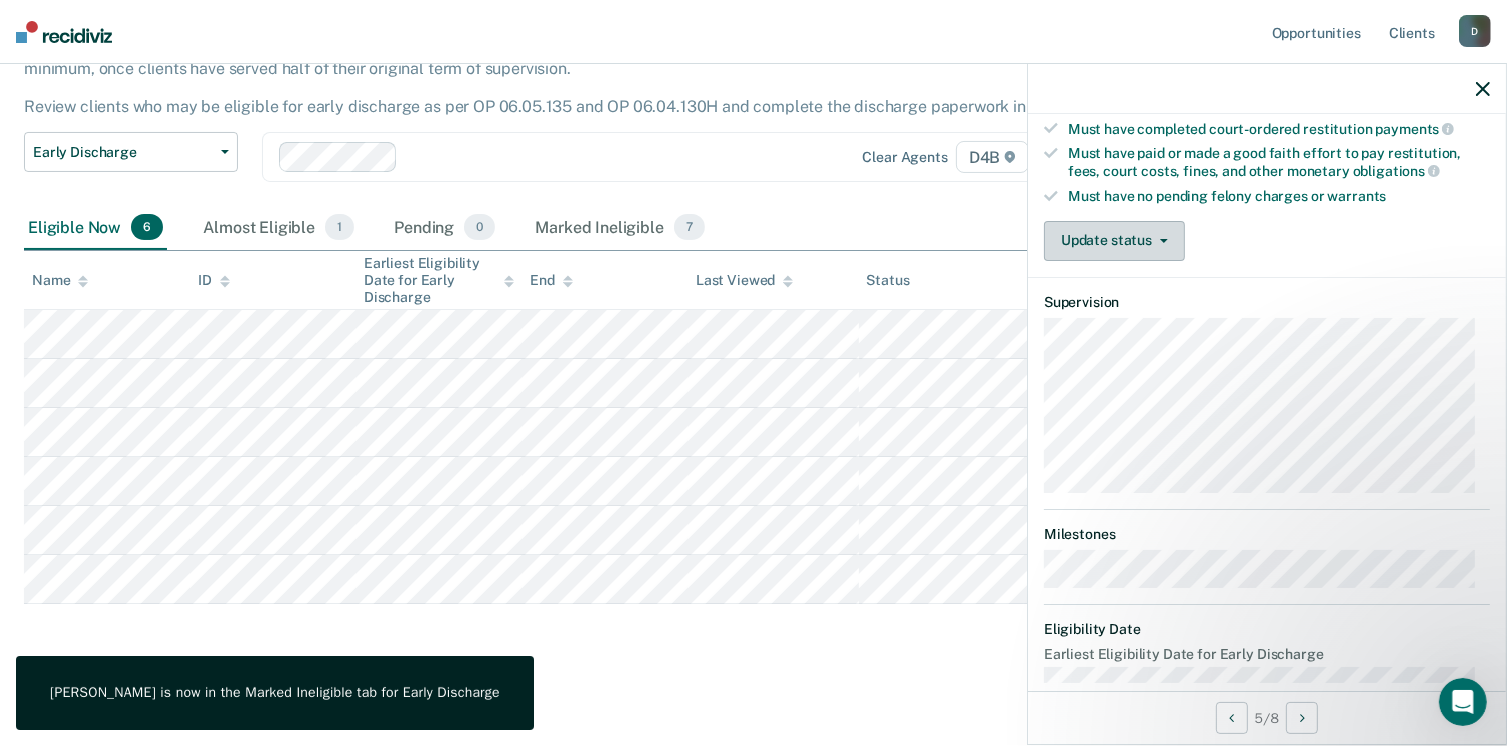 click on "Update status" at bounding box center (1114, 241) 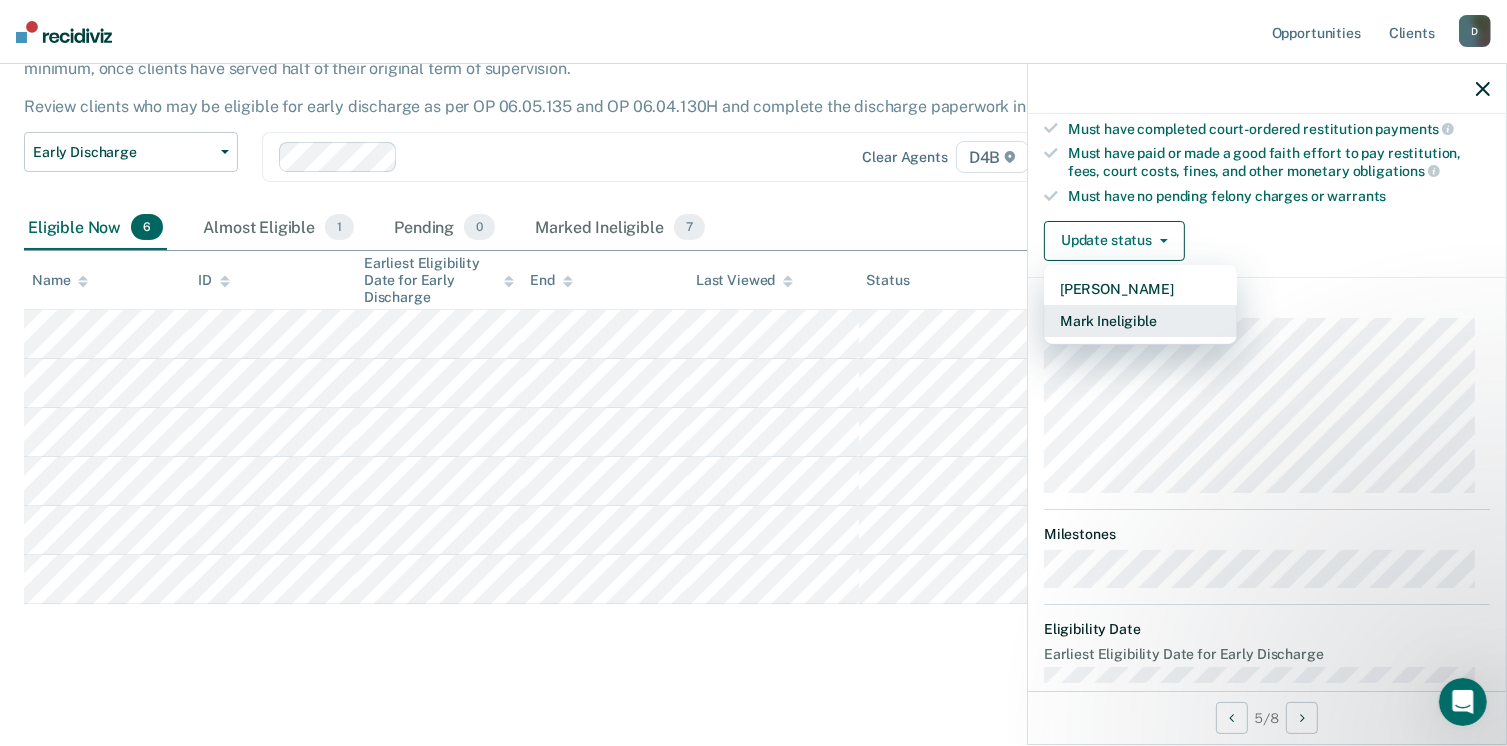 click on "Mark Ineligible" at bounding box center [1140, 321] 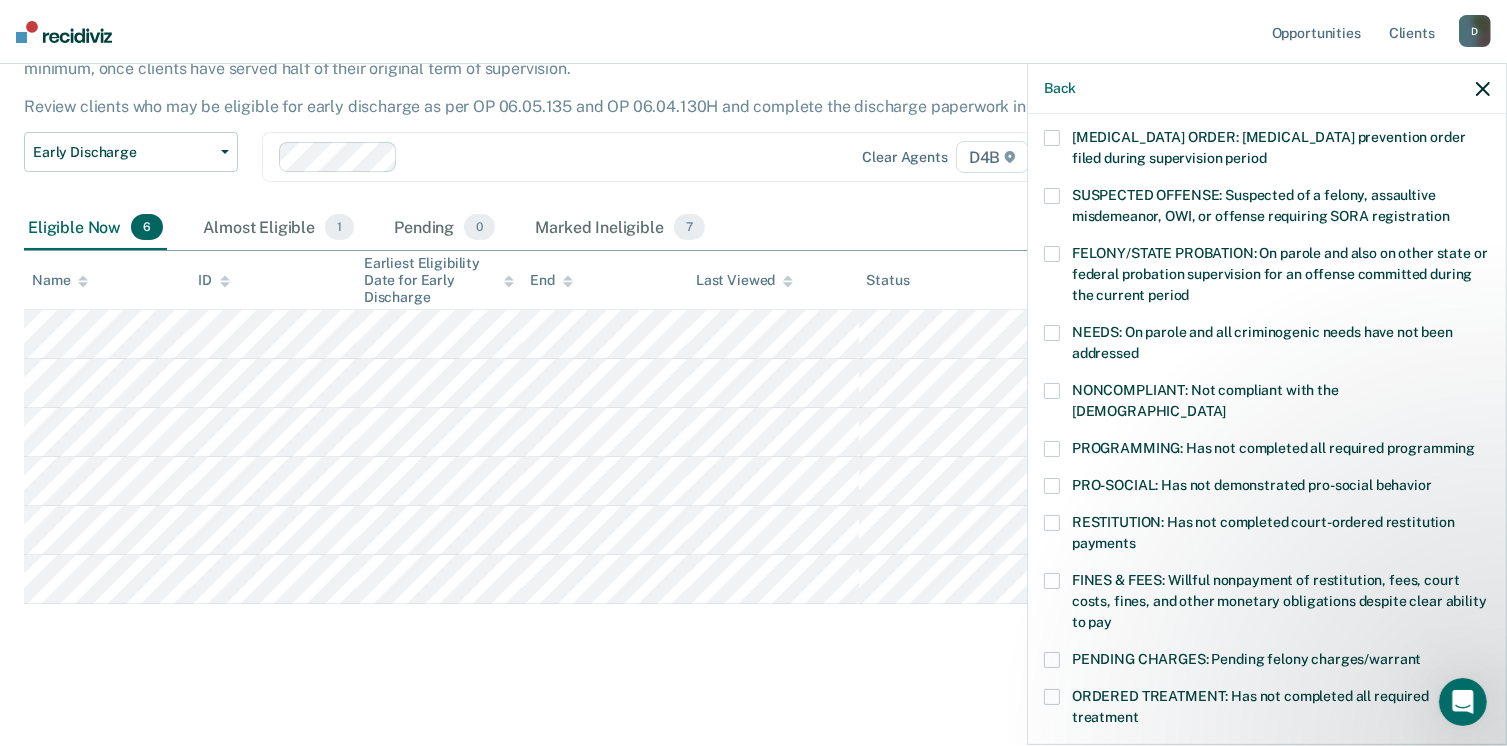 scroll, scrollTop: 132, scrollLeft: 0, axis: vertical 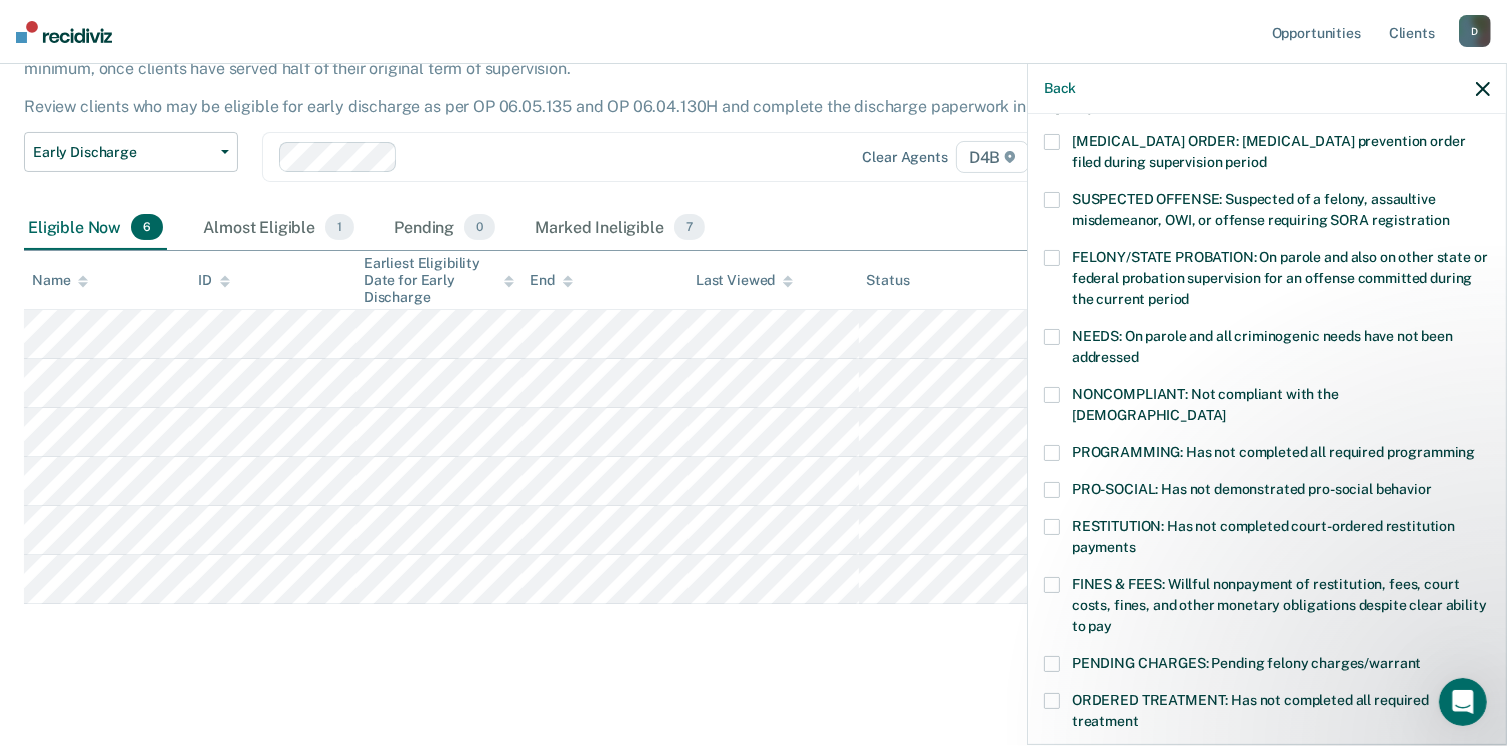 click at bounding box center (1052, 395) 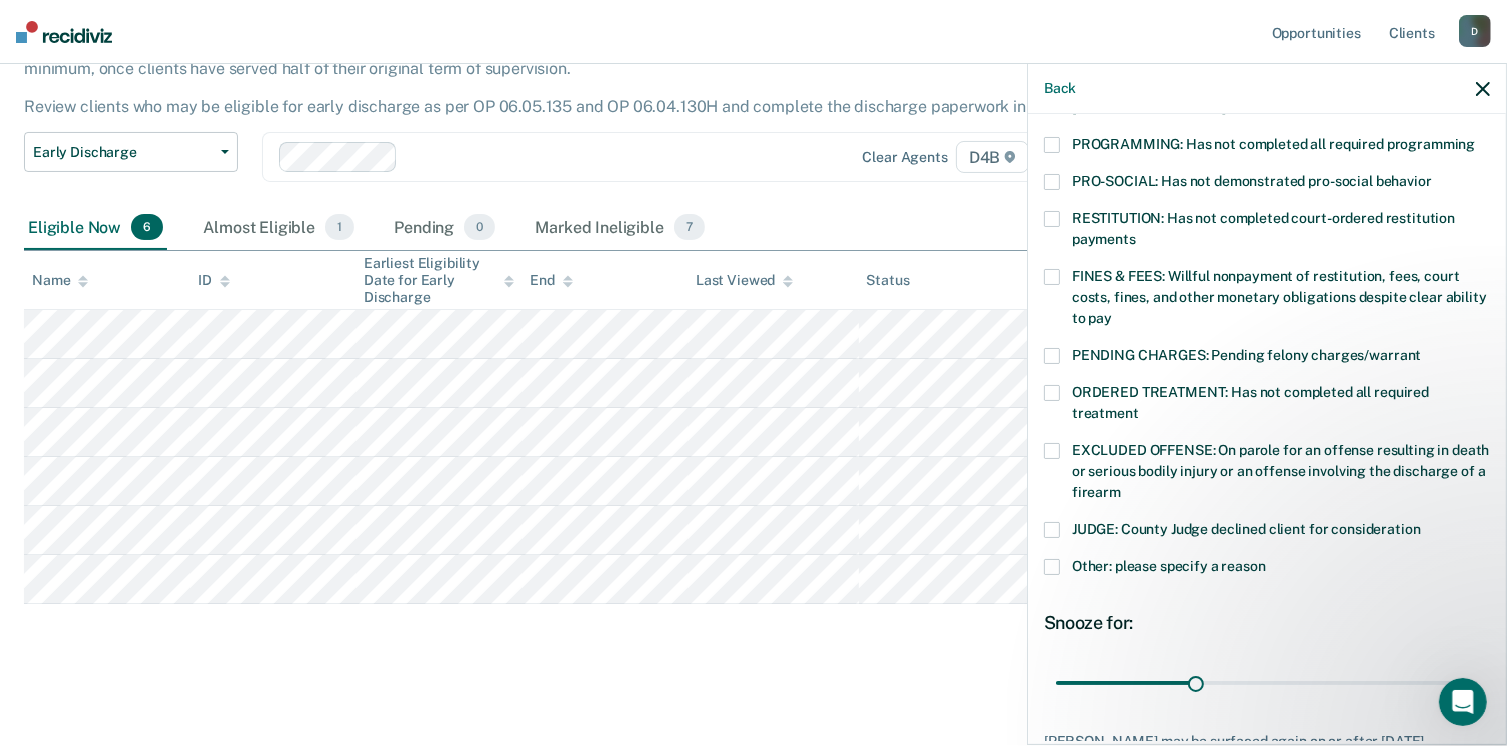 scroll, scrollTop: 568, scrollLeft: 0, axis: vertical 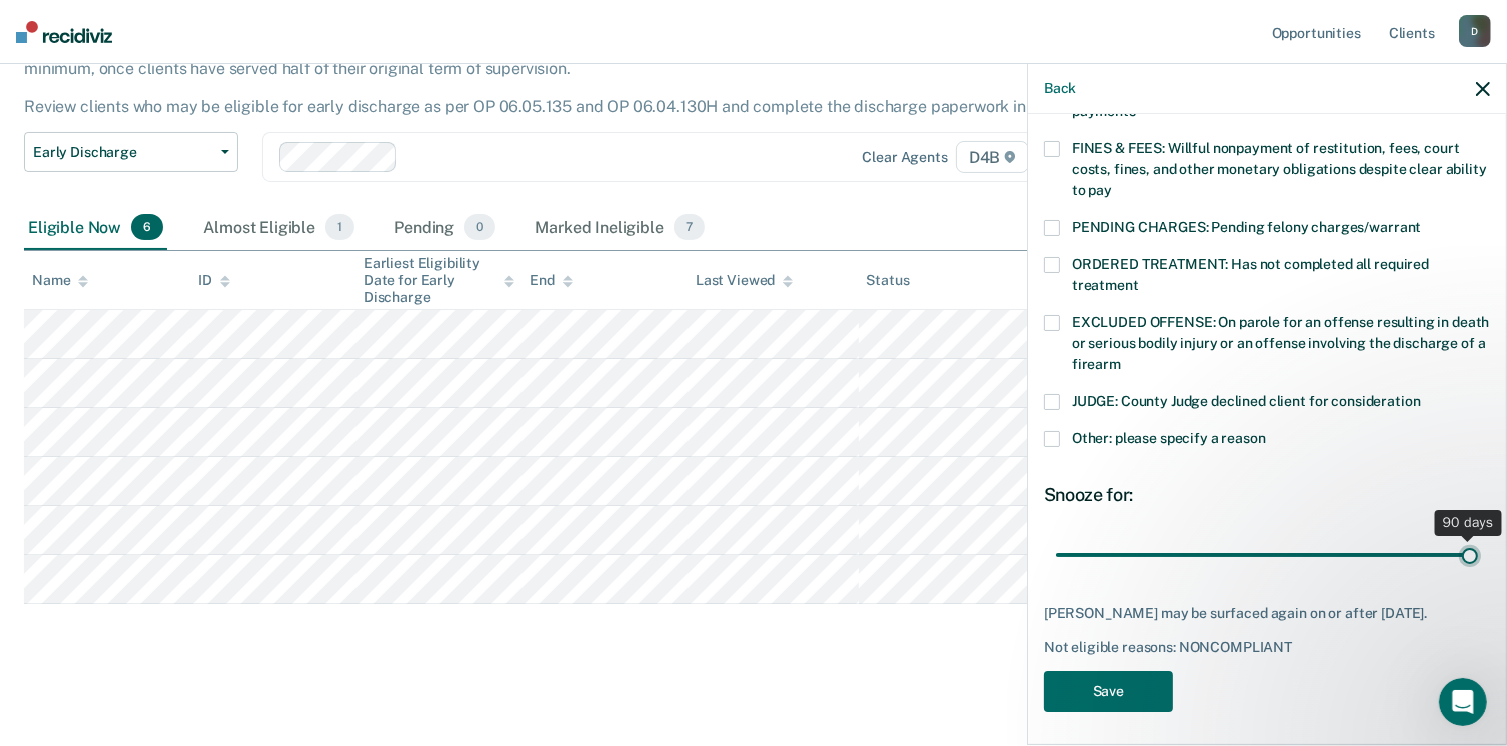 drag, startPoint x: 1196, startPoint y: 533, endPoint x: 1489, endPoint y: 517, distance: 293.43652 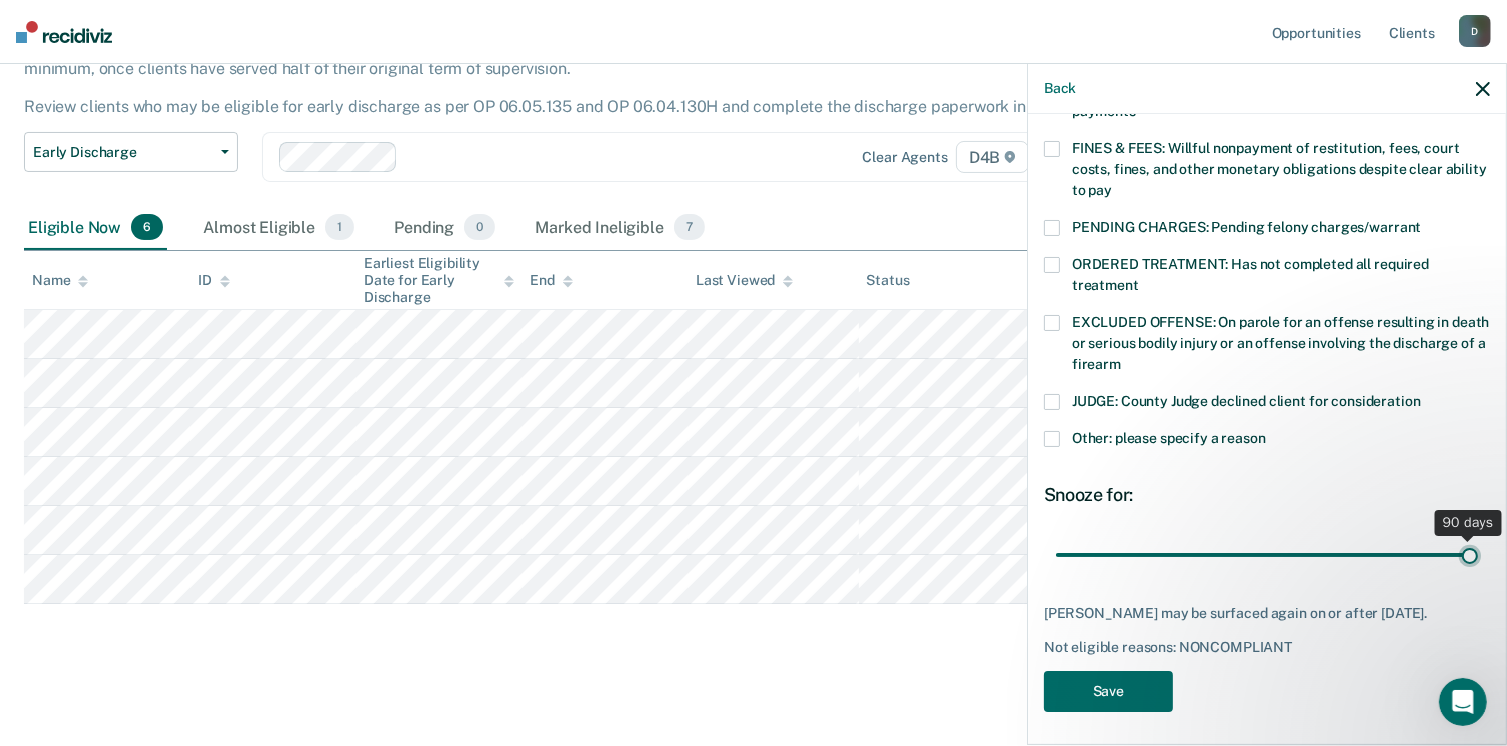 type on "90" 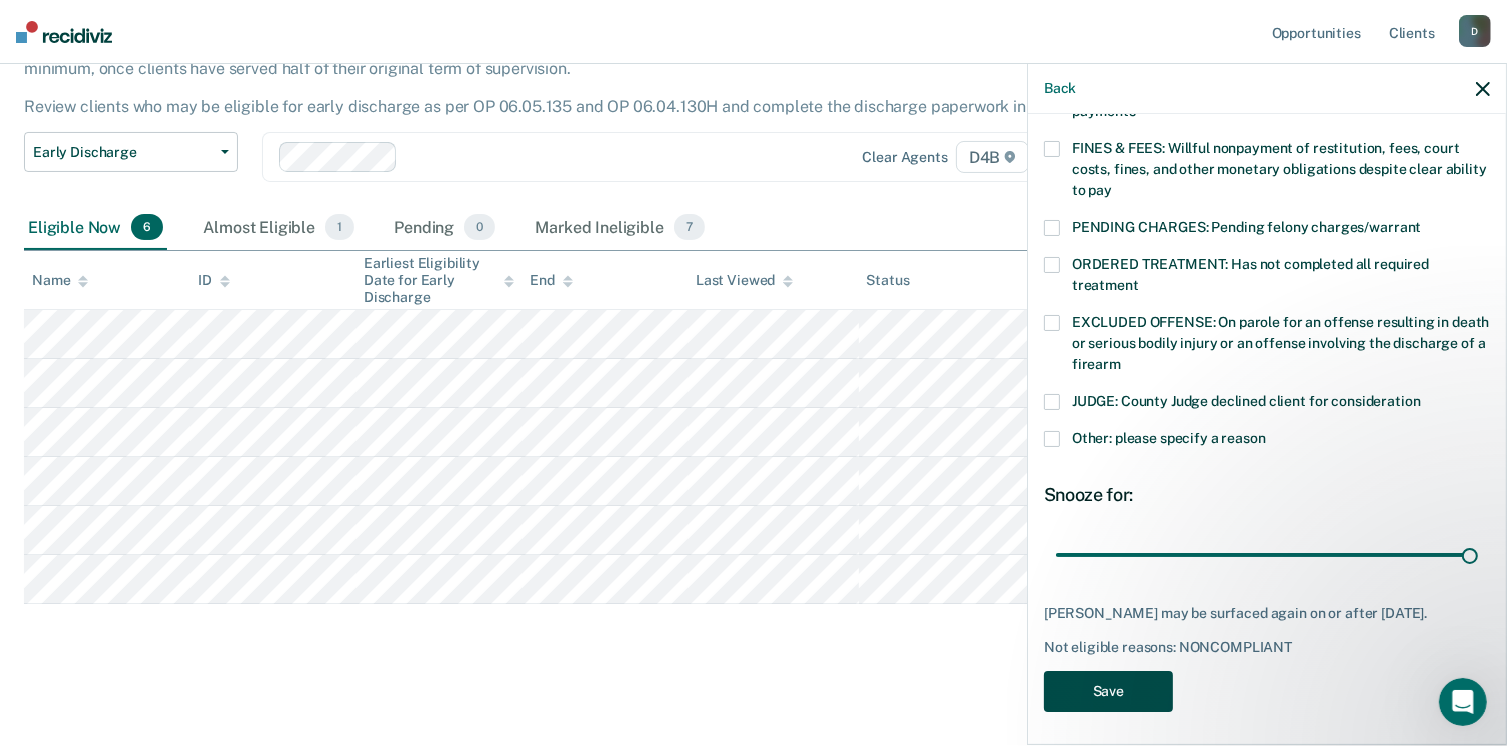 click on "Save" at bounding box center [1108, 691] 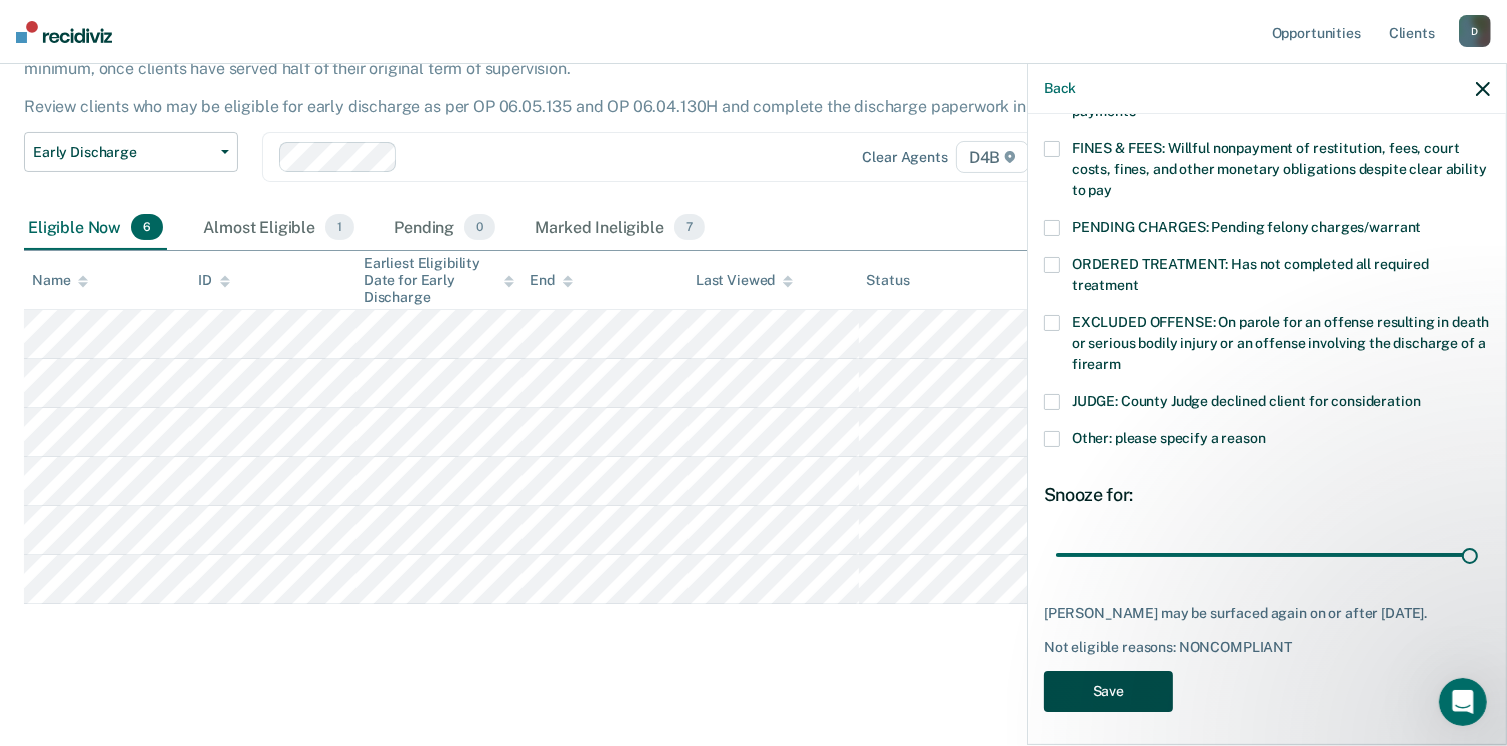 scroll, scrollTop: 105, scrollLeft: 0, axis: vertical 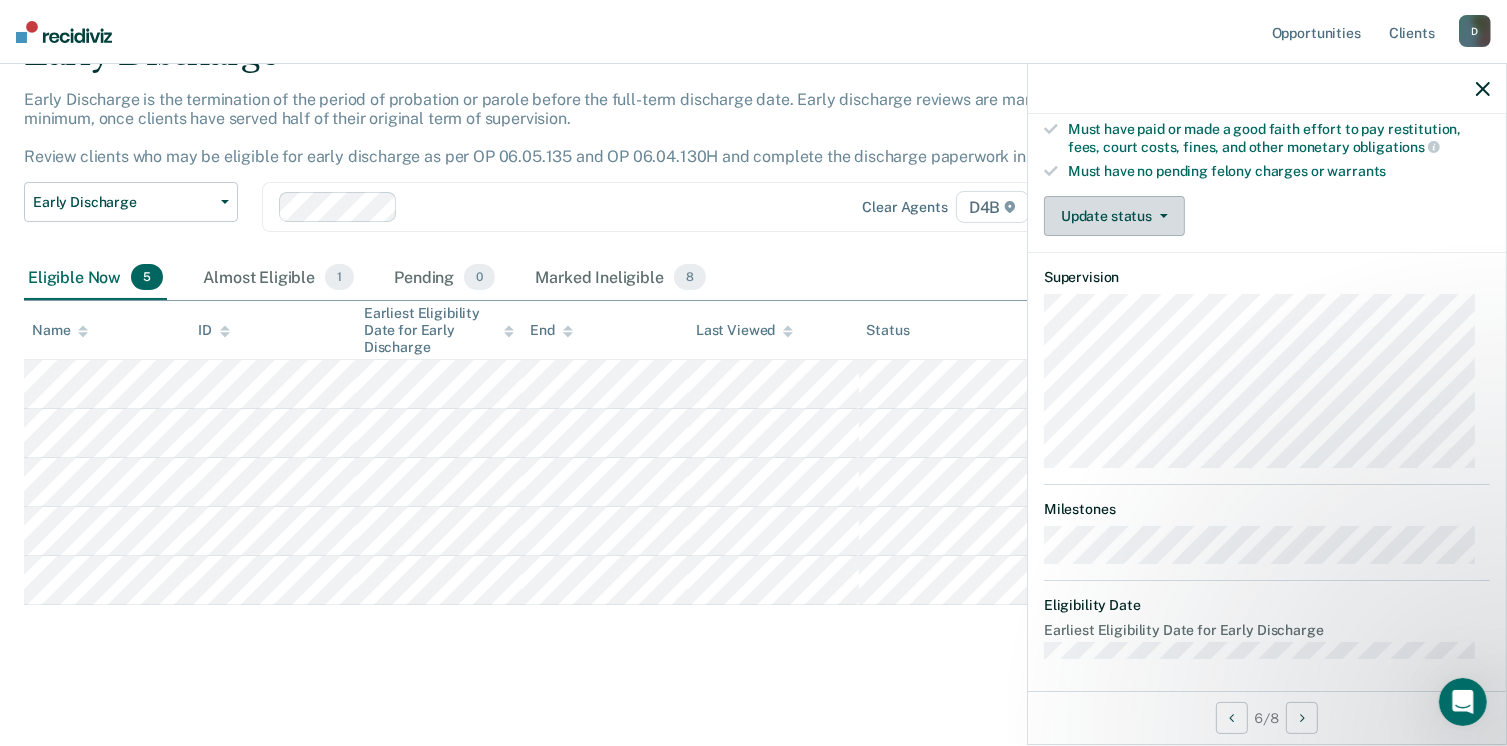 click on "Update status" at bounding box center (1114, 216) 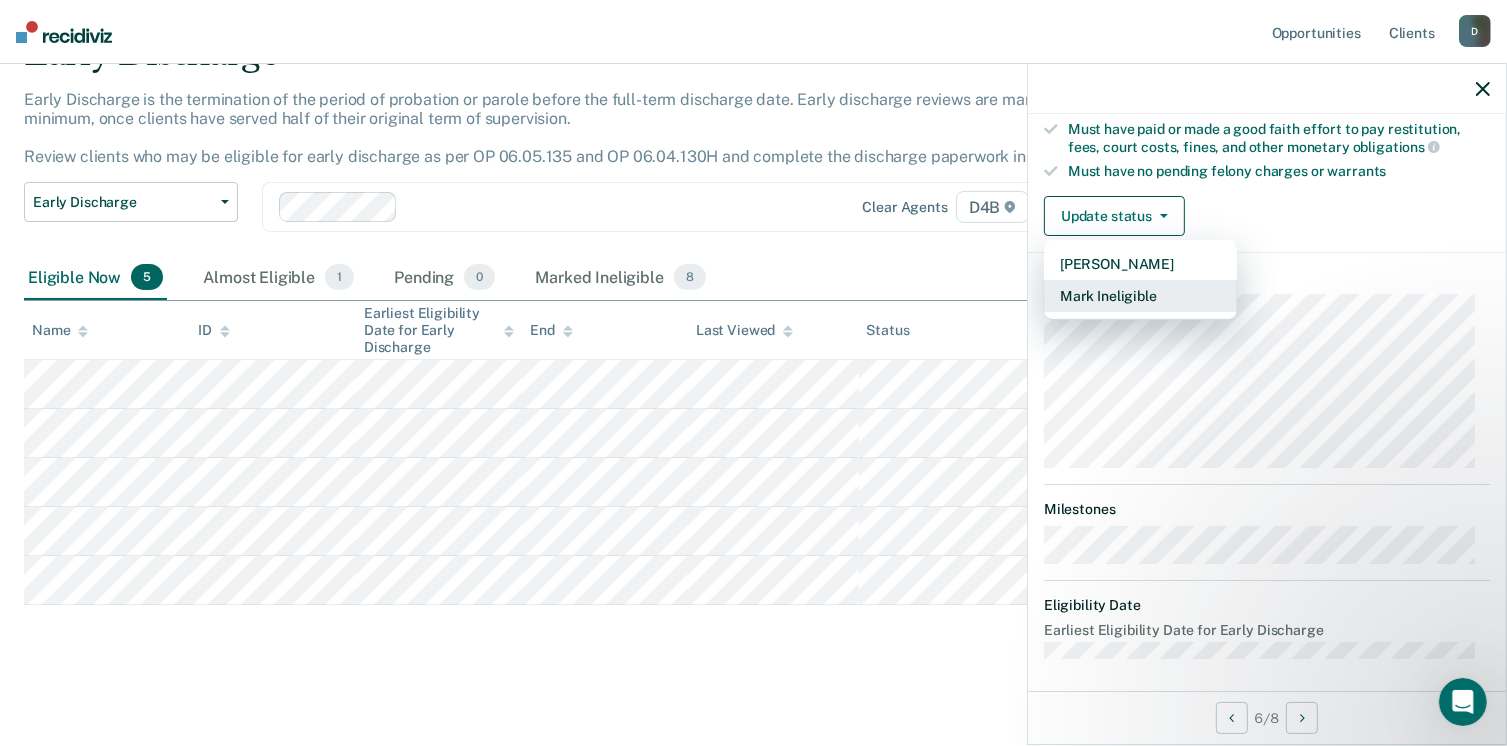 click on "Mark Ineligible" at bounding box center [1140, 296] 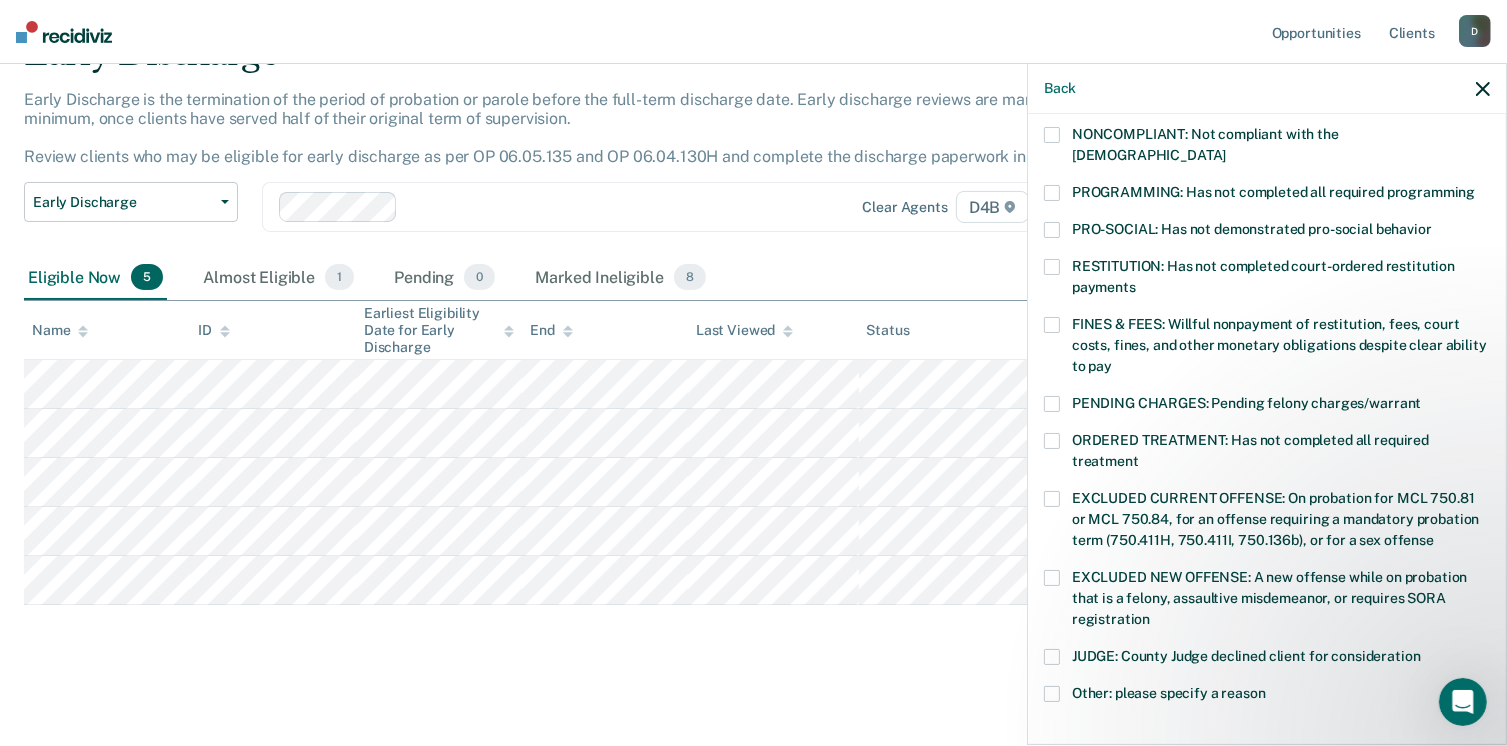 click at bounding box center (1052, 441) 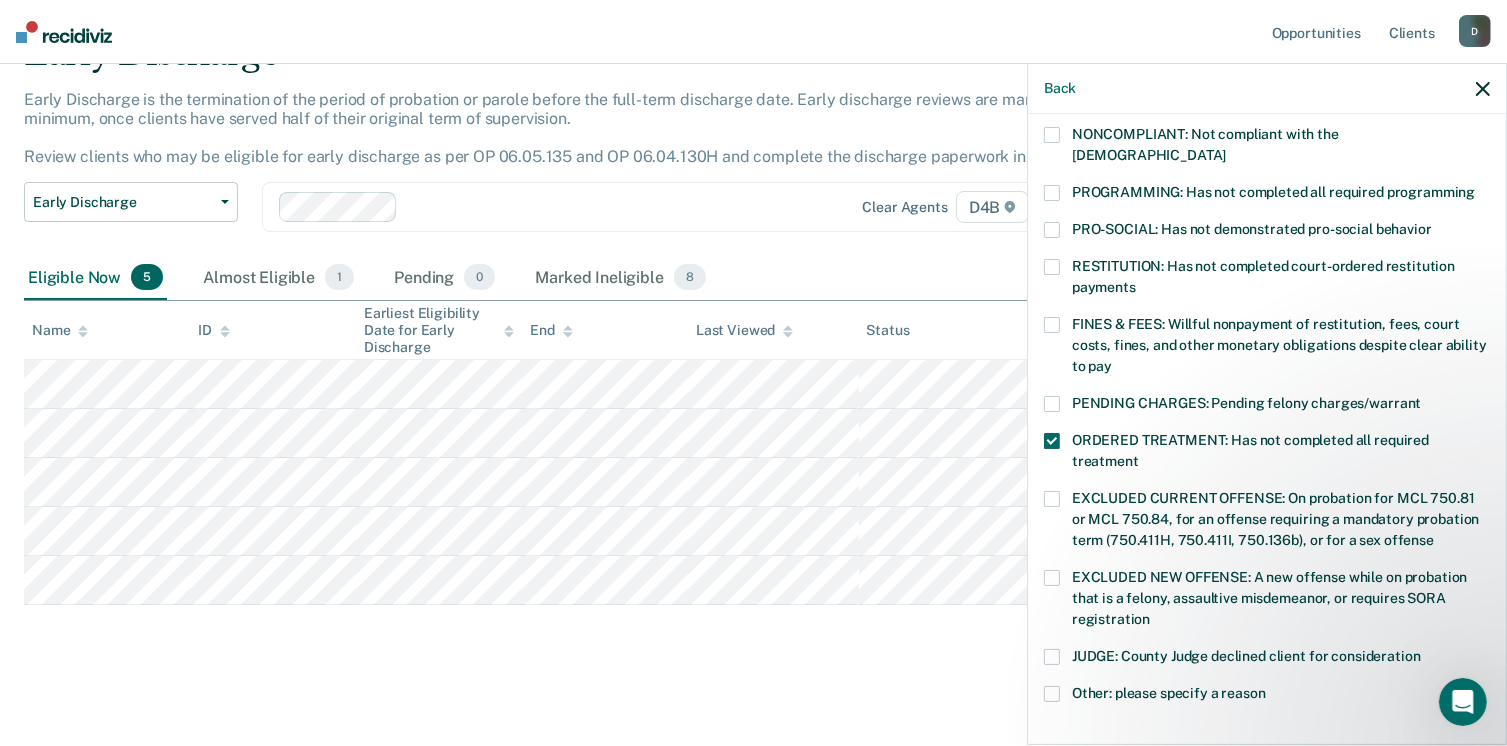 scroll, scrollTop: 630, scrollLeft: 0, axis: vertical 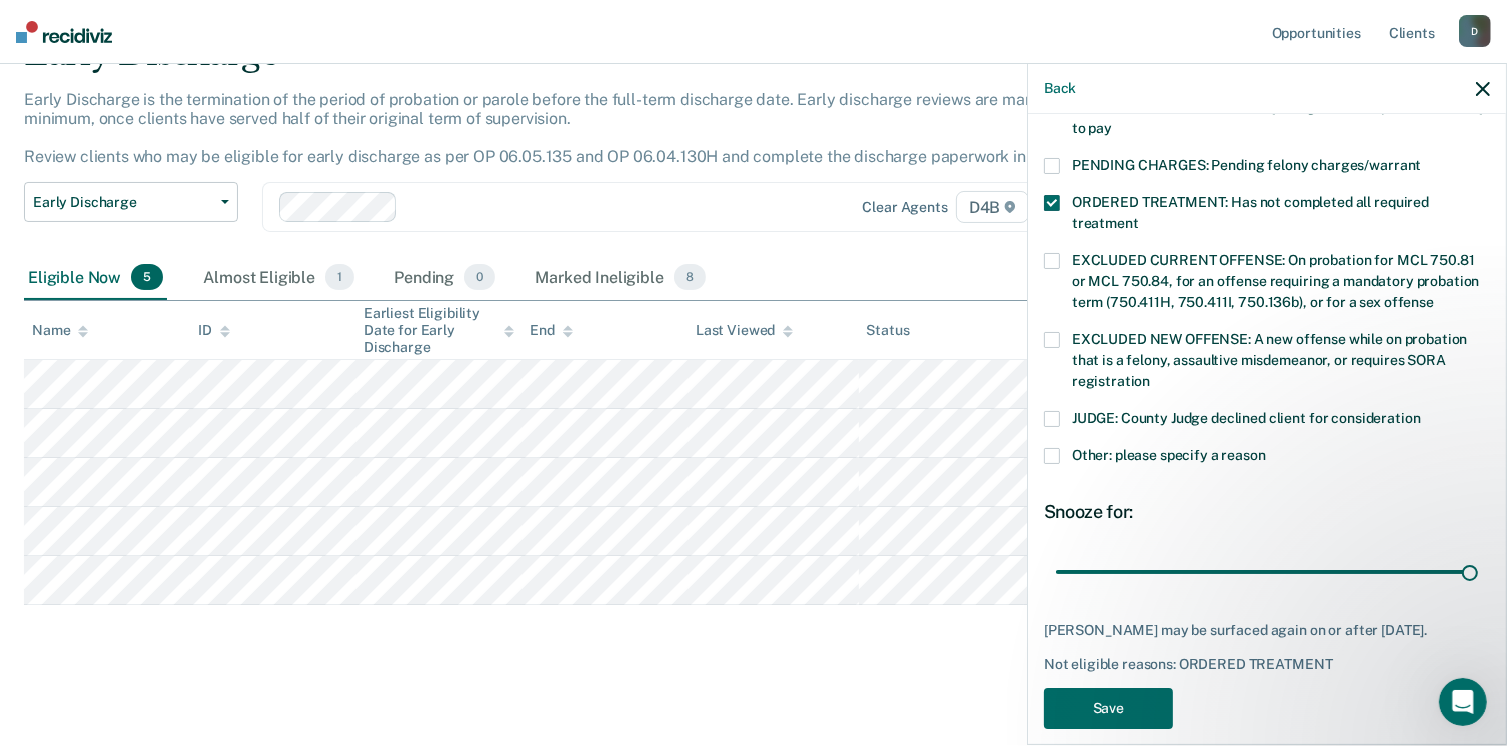 drag, startPoint x: 1189, startPoint y: 551, endPoint x: 1502, endPoint y: 500, distance: 317.12775 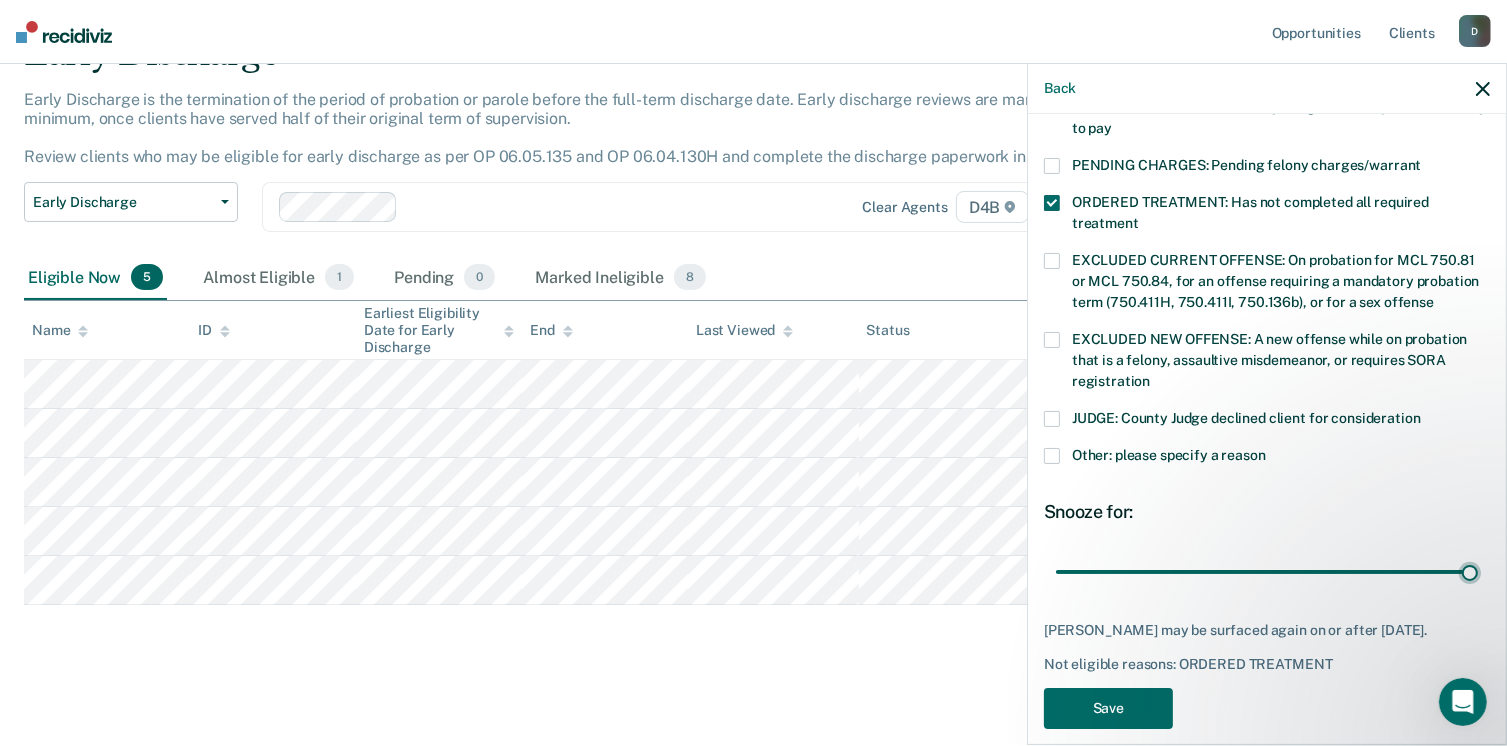 type on "90" 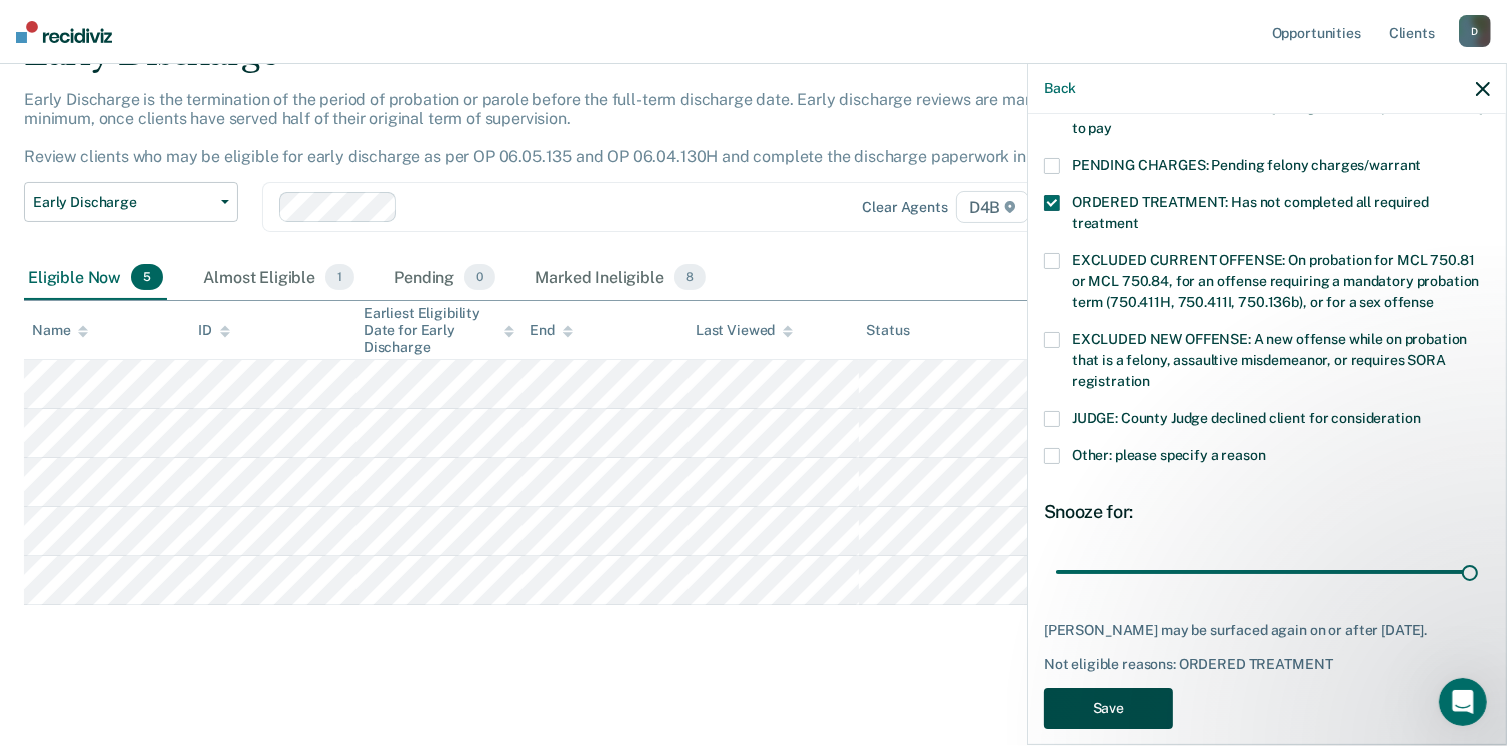 click on "Save" at bounding box center (1108, 708) 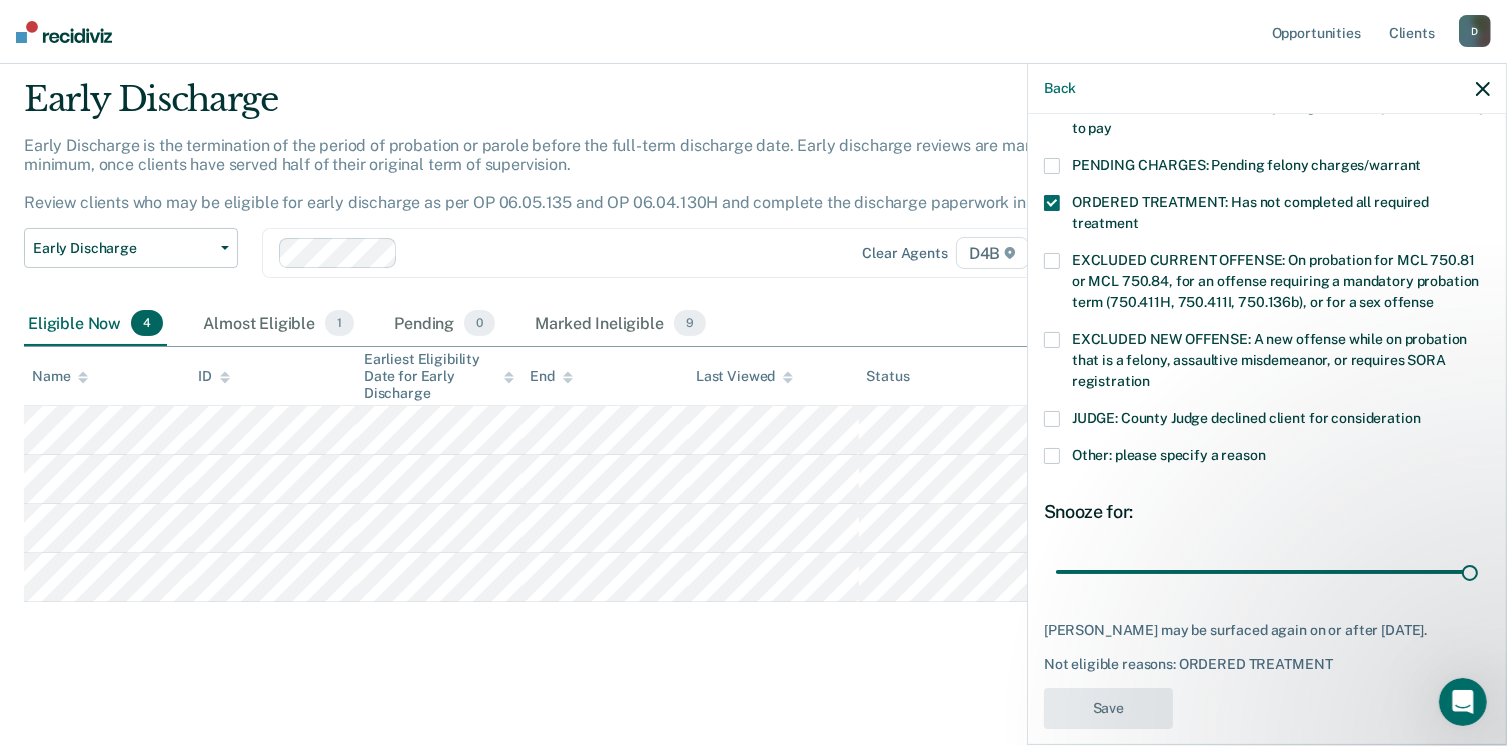 scroll, scrollTop: 56, scrollLeft: 0, axis: vertical 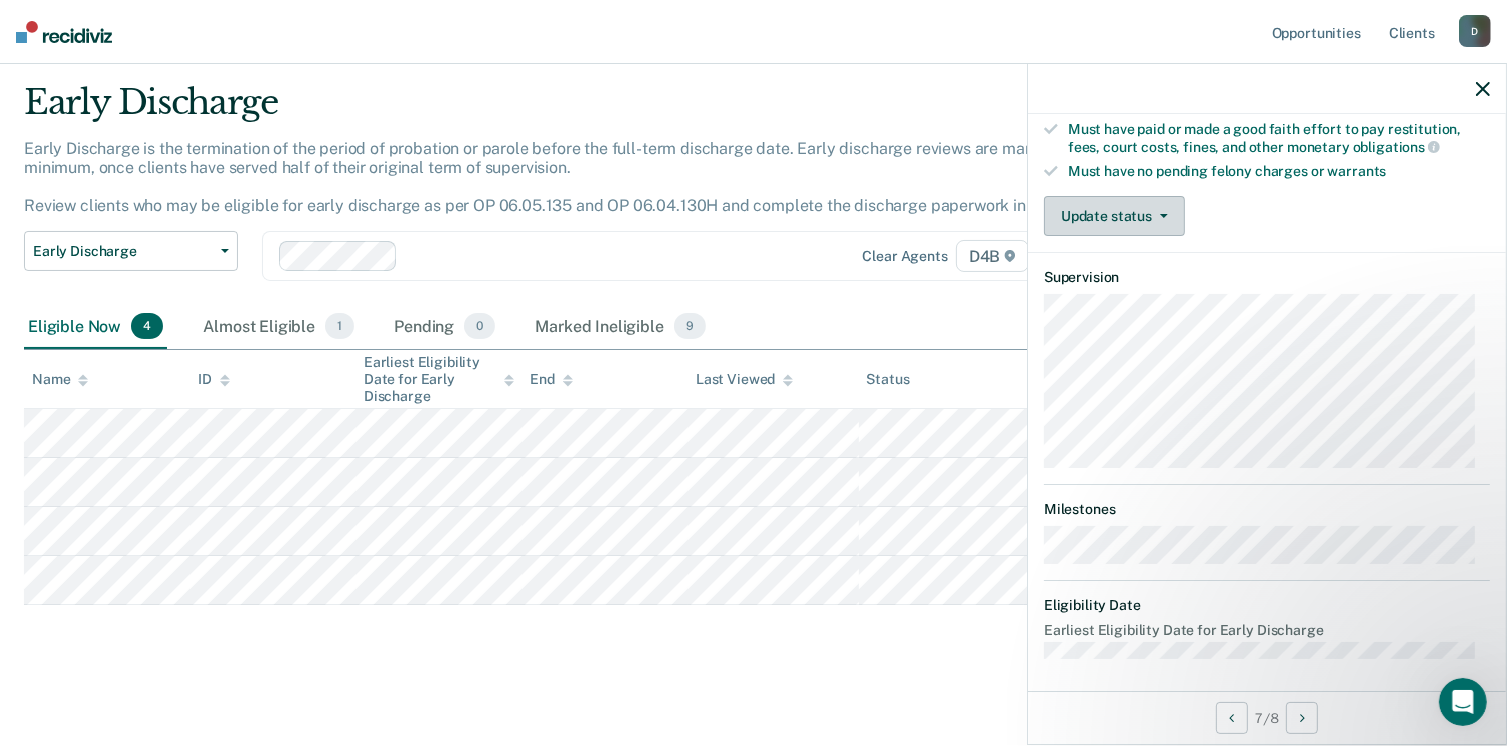 click at bounding box center (1160, 216) 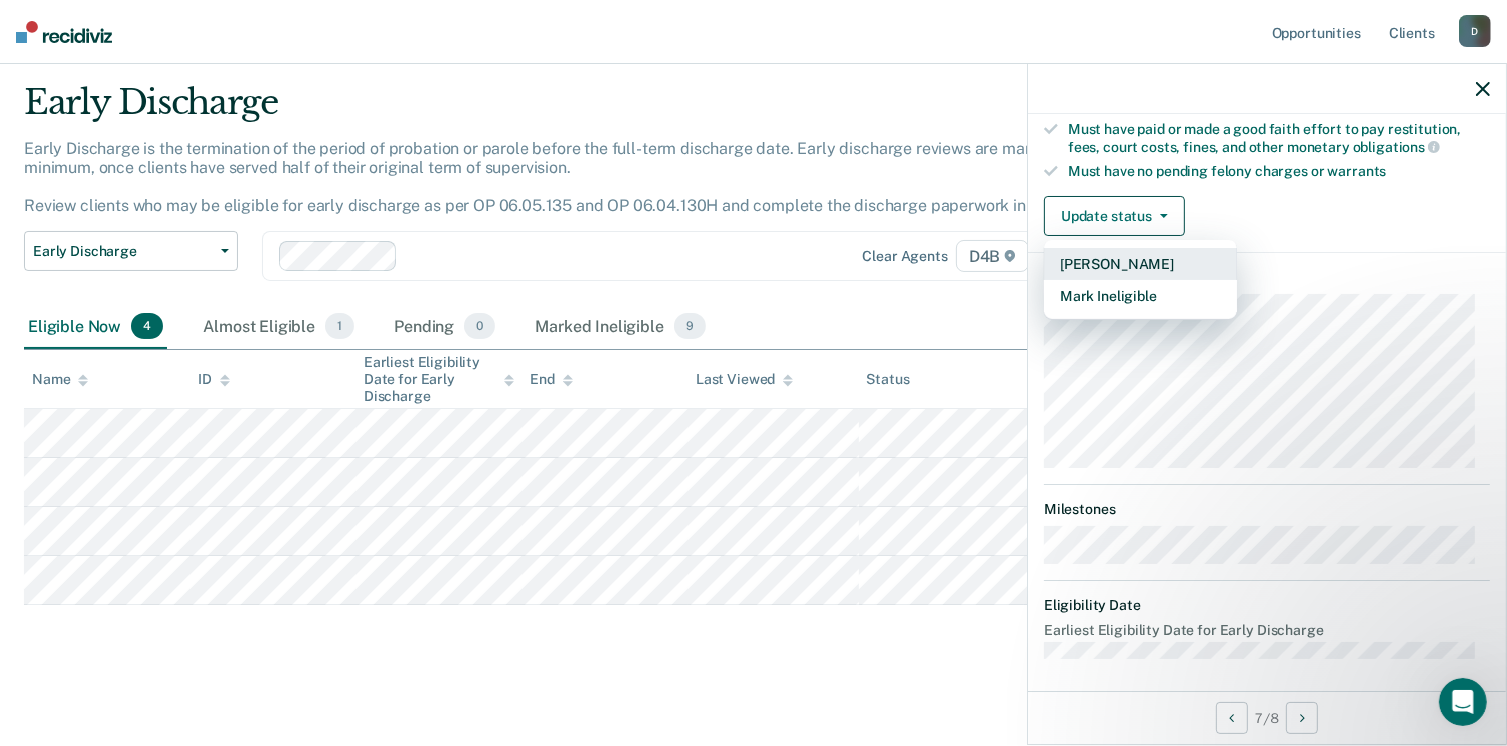 click on "[PERSON_NAME]" at bounding box center [1140, 264] 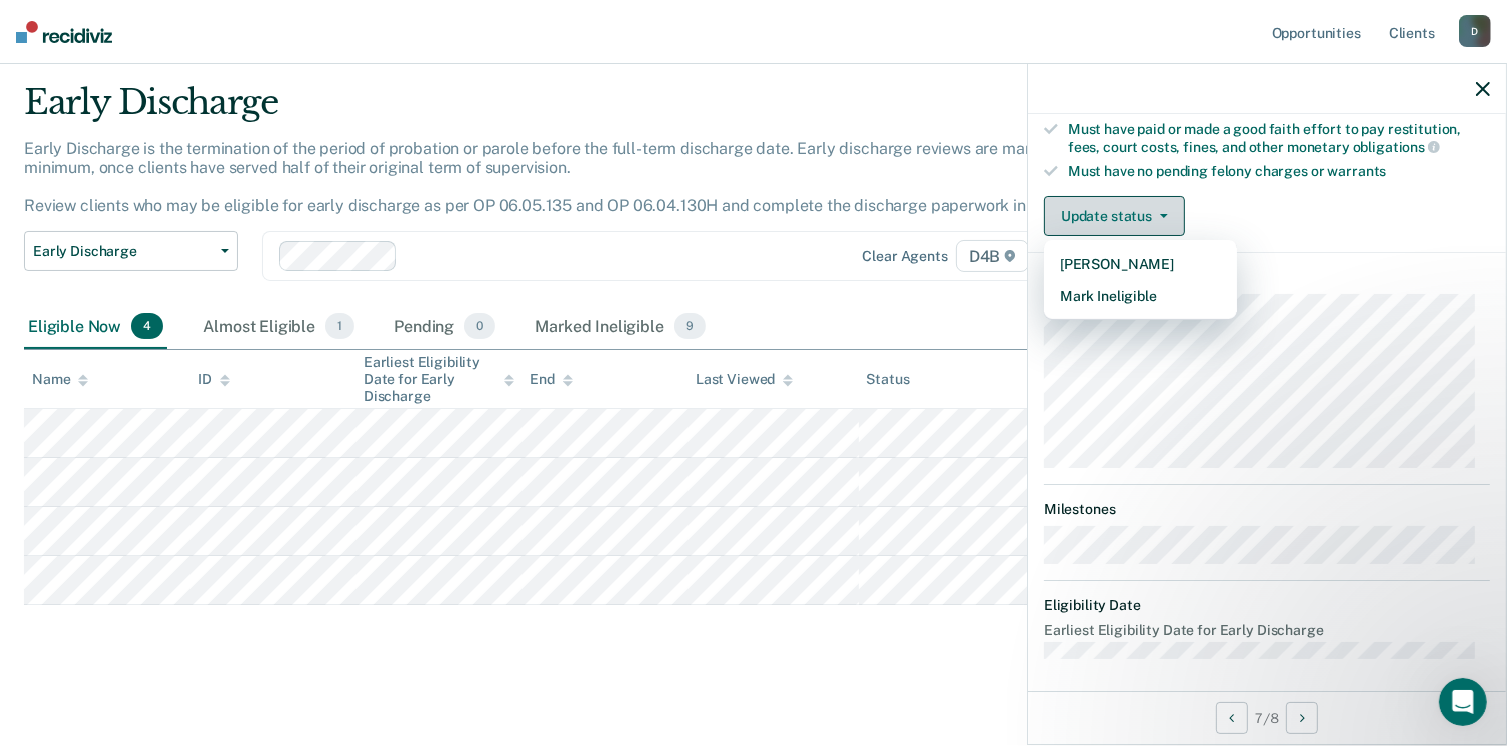 scroll, scrollTop: 8, scrollLeft: 0, axis: vertical 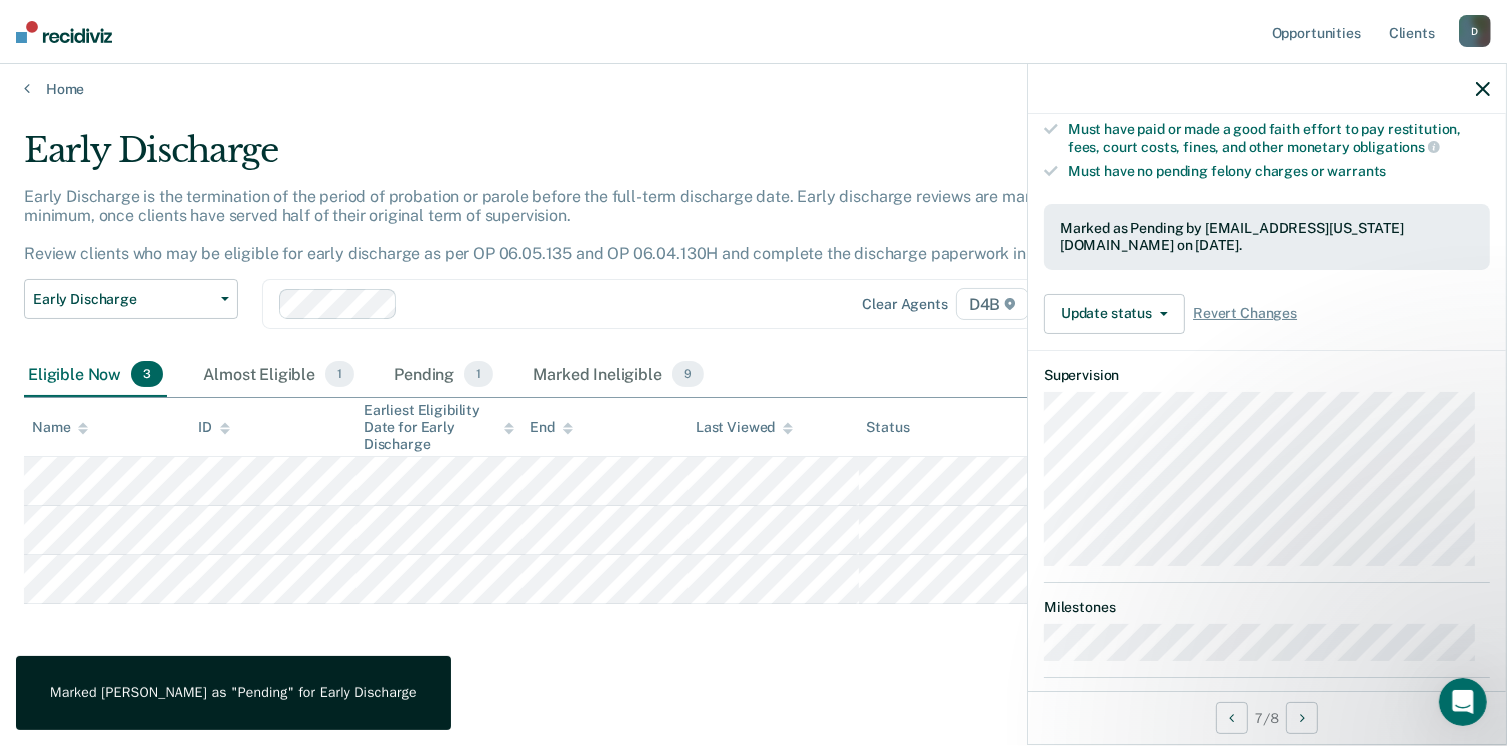 click on "Early Discharge   Early Discharge is the termination of the period of probation or parole before the full-term discharge date. Early discharge reviews are mandated, at minimum, once clients have served half of their original term of supervision. Review clients who may be eligible for early discharge as per OP 06.05.135 and OP 06.04.130H and complete the discharge paperwork in COMS. Early Discharge Classification Review Early Discharge Minimum Telephone Reporting Overdue for Discharge Supervision Level Mismatch Clear   agents D4B   Eligible Now 3 Almost Eligible 1 Pending 1 Marked Ineligible 9
To pick up a draggable item, press the space bar.
While dragging, use the arrow keys to move the item.
Press space again to drop the item in its new position, or press escape to cancel.
Name ID Earliest Eligibility Date for Early Discharge End Last Viewed Status Assigned to" at bounding box center [753, 396] 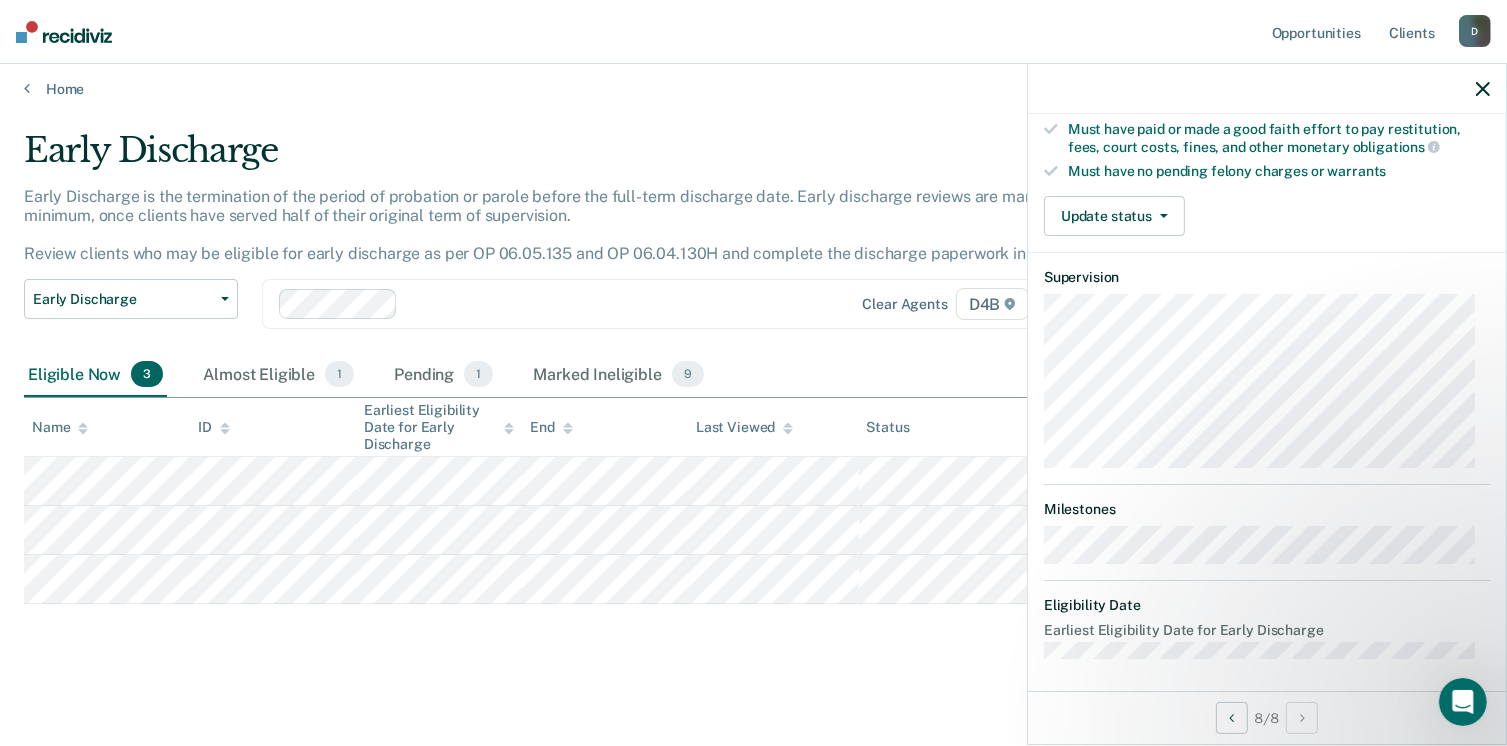scroll, scrollTop: 371, scrollLeft: 0, axis: vertical 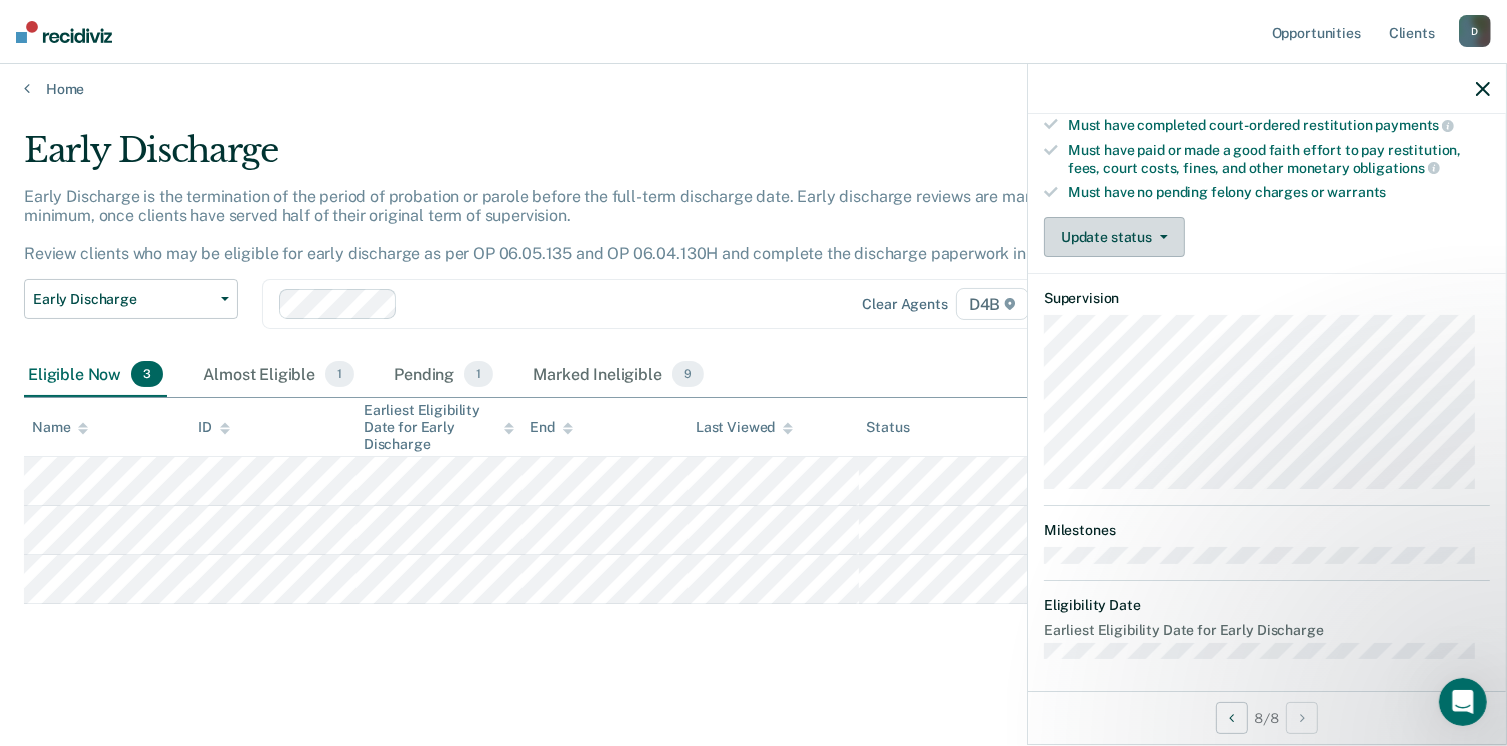 click at bounding box center [1160, 237] 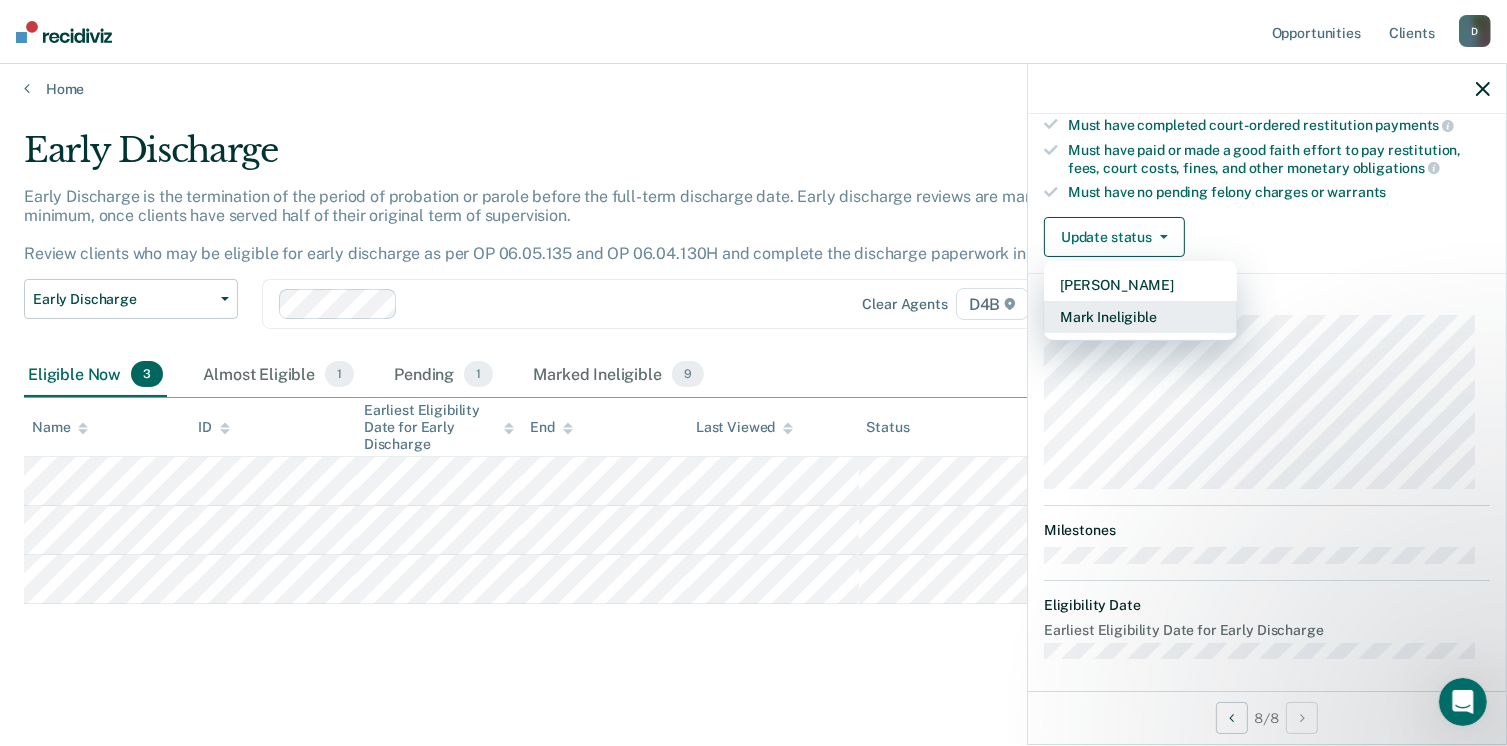 click on "Mark Ineligible" at bounding box center (1140, 317) 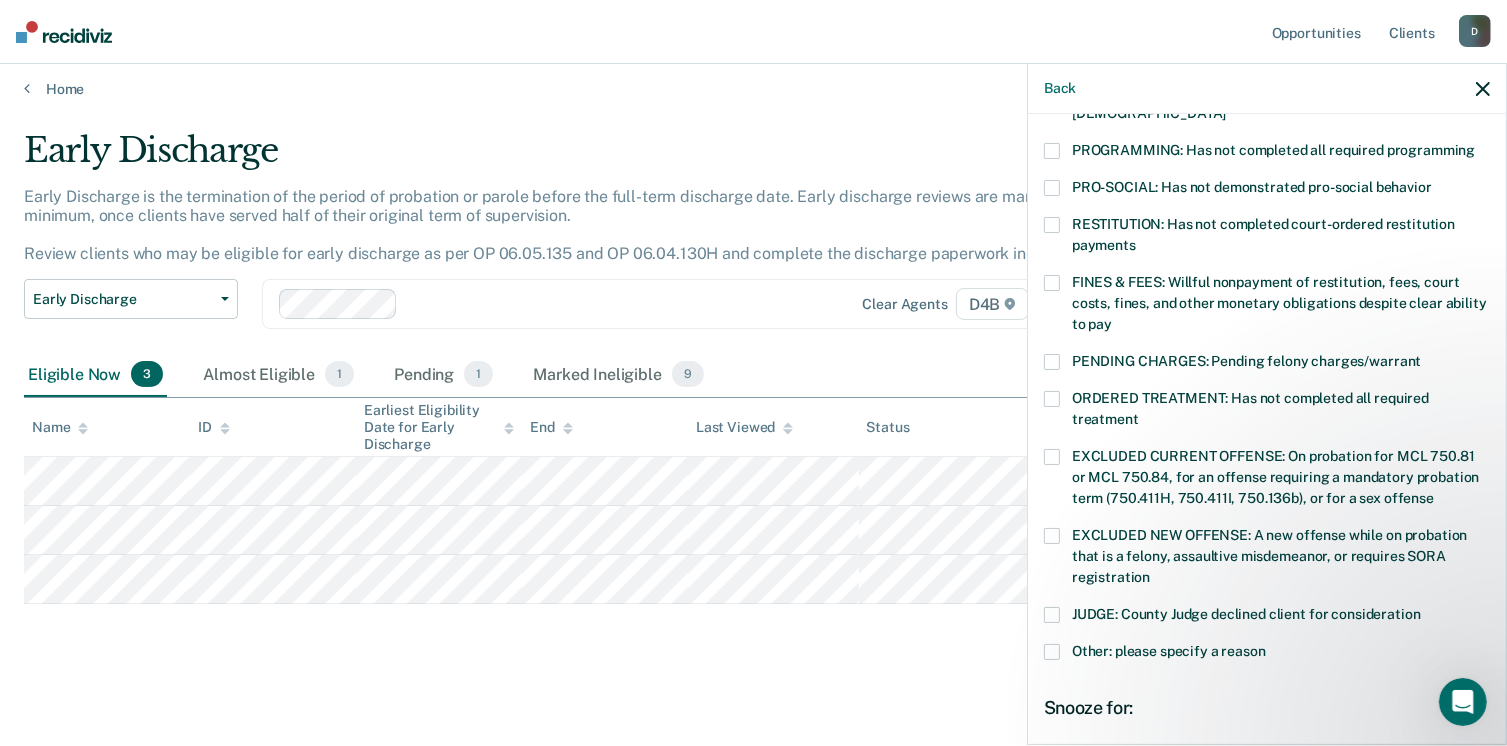 scroll, scrollTop: 441, scrollLeft: 0, axis: vertical 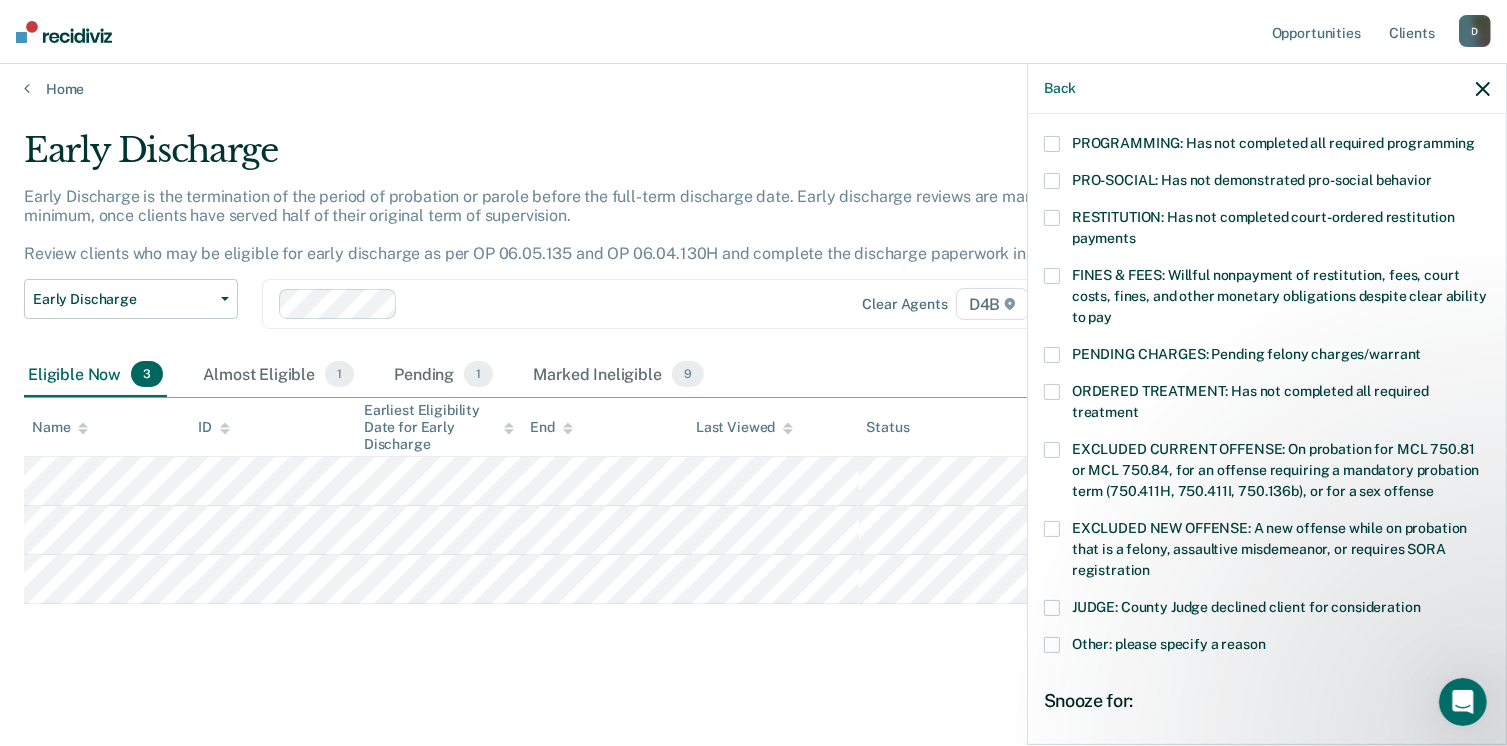 click at bounding box center [1052, 645] 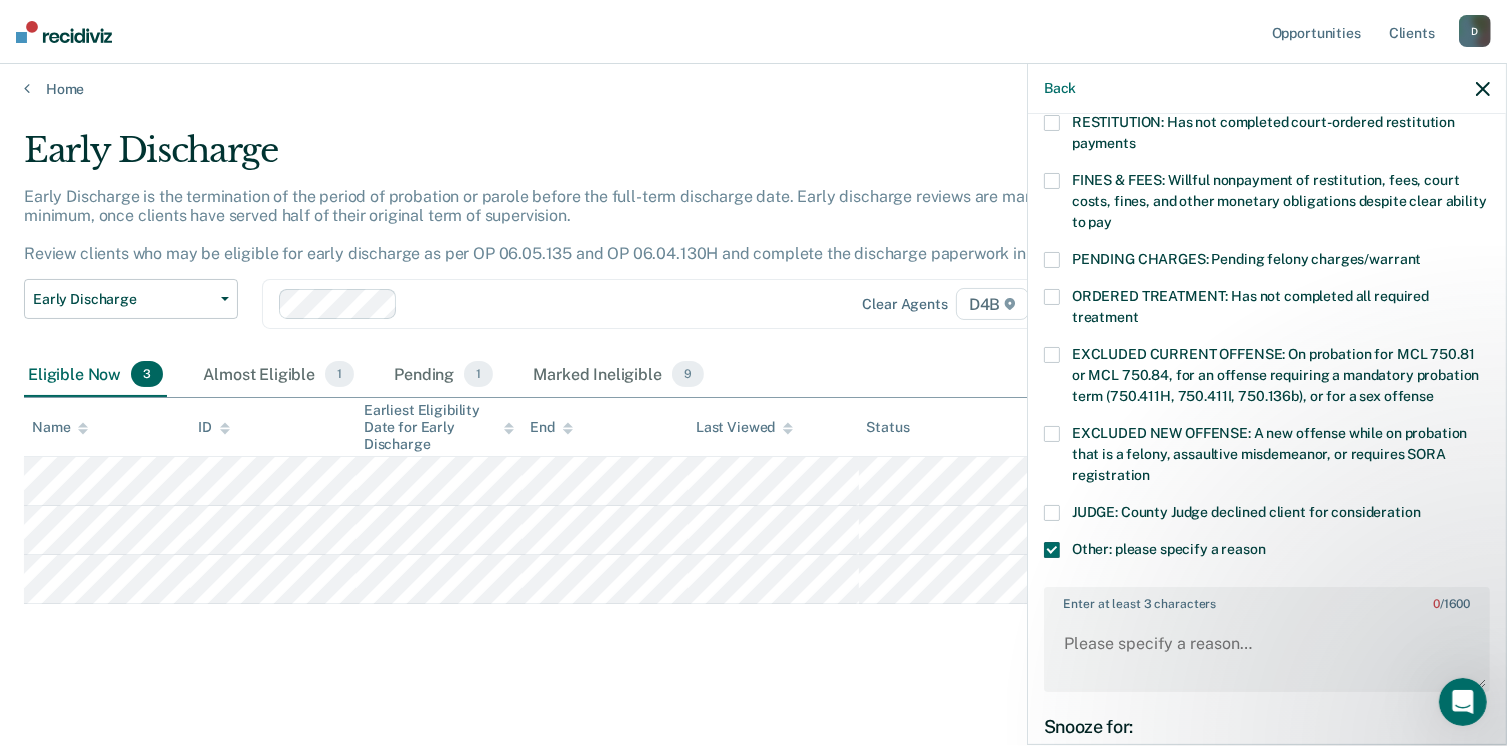 scroll, scrollTop: 537, scrollLeft: 0, axis: vertical 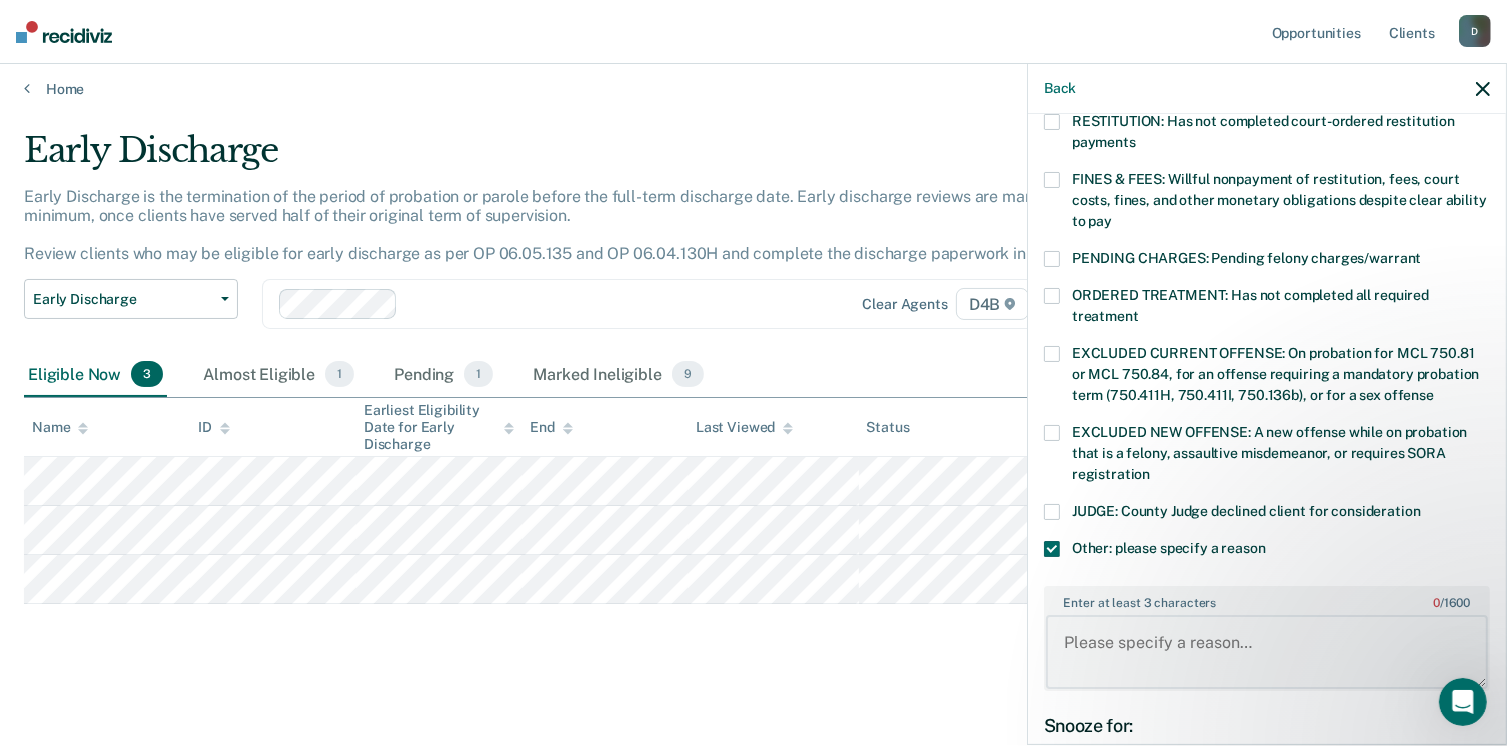 click on "Enter at least 3 characters 0  /  1600" at bounding box center (1267, 652) 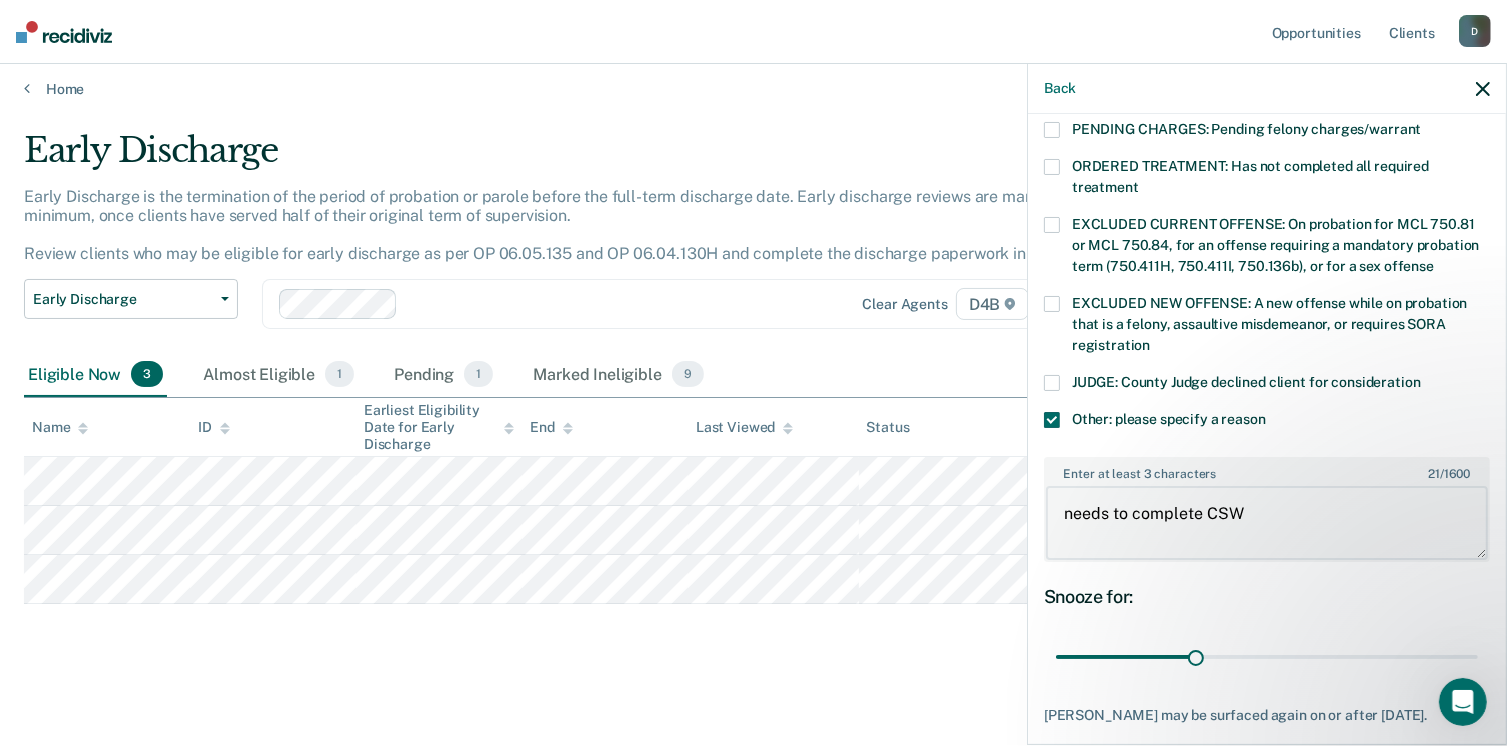 scroll, scrollTop: 700, scrollLeft: 0, axis: vertical 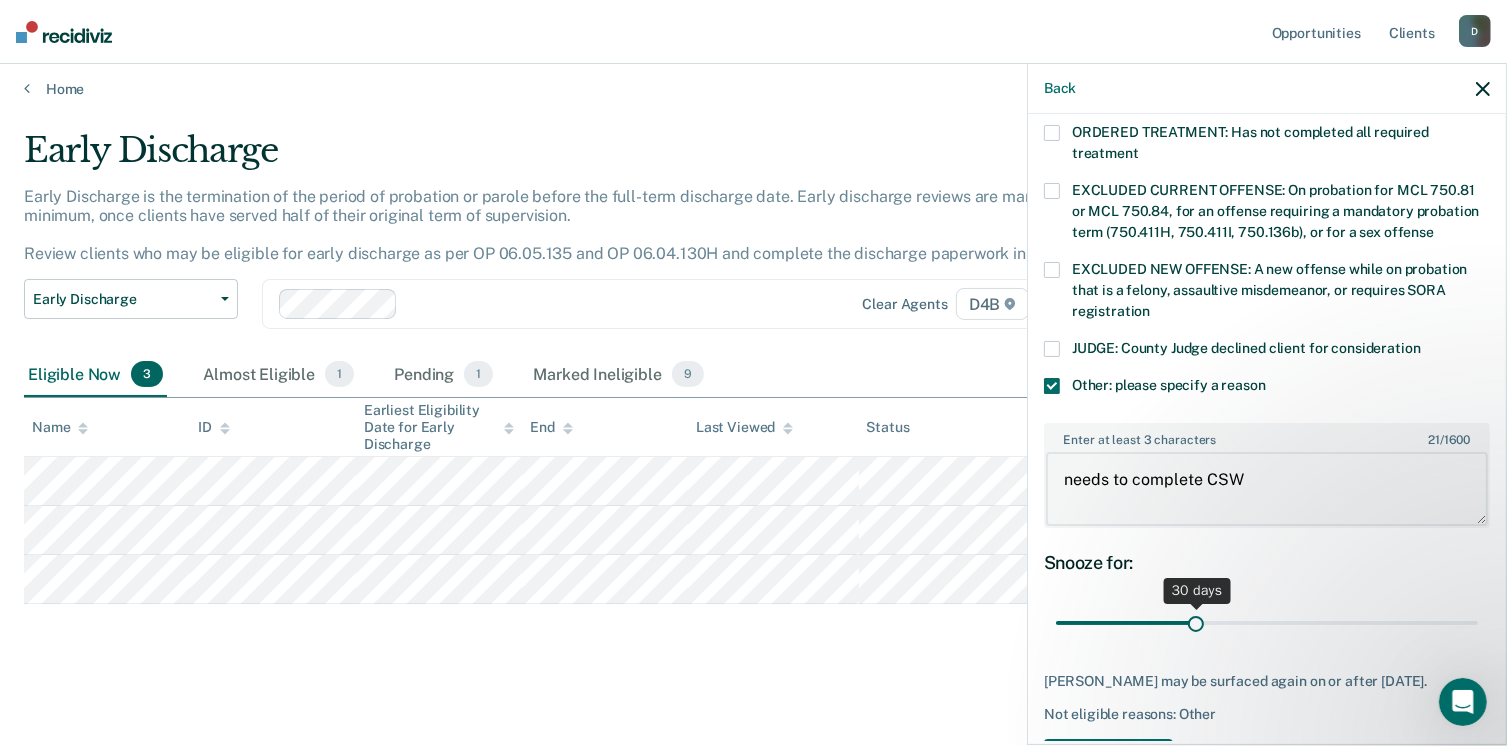 type on "needs to complete CSW" 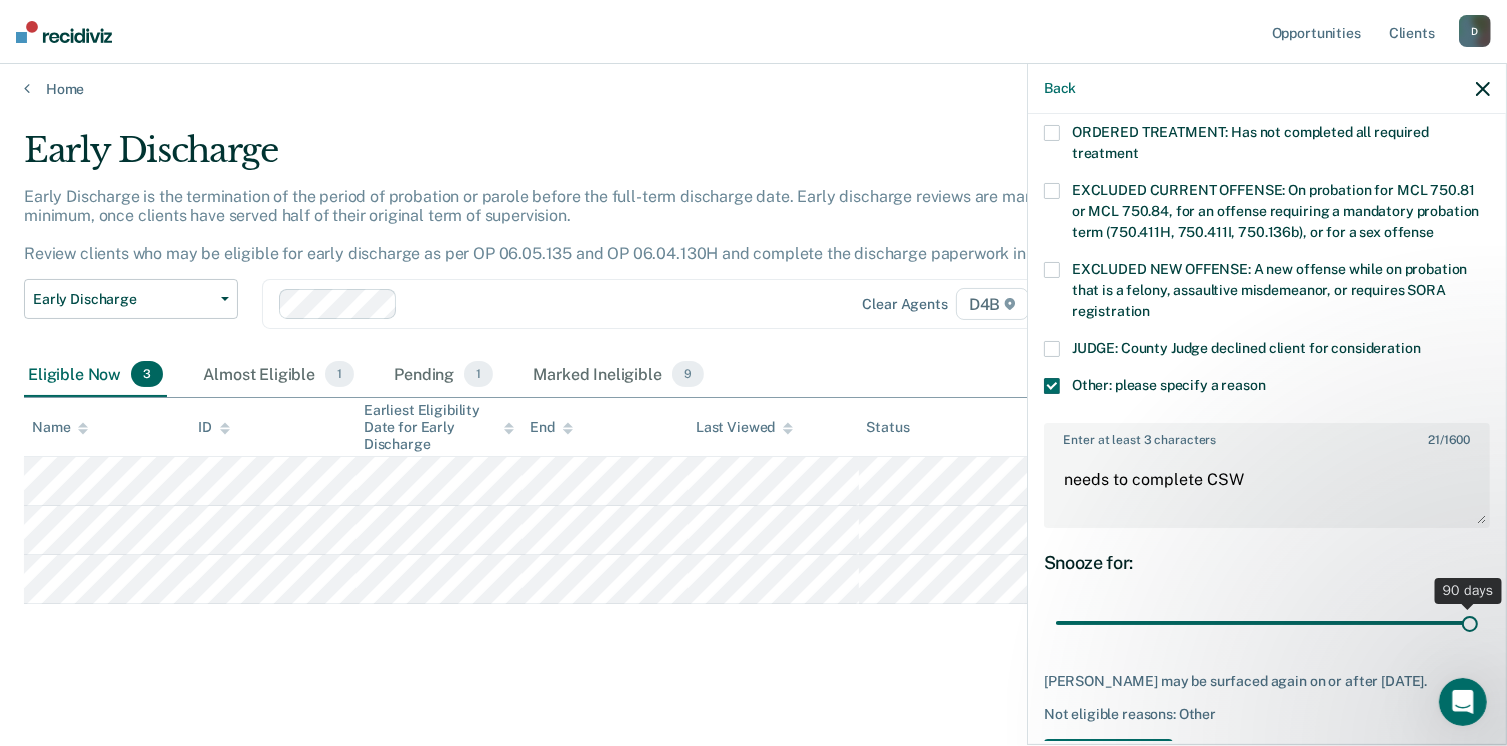 drag, startPoint x: 1188, startPoint y: 601, endPoint x: 1504, endPoint y: 596, distance: 316.03955 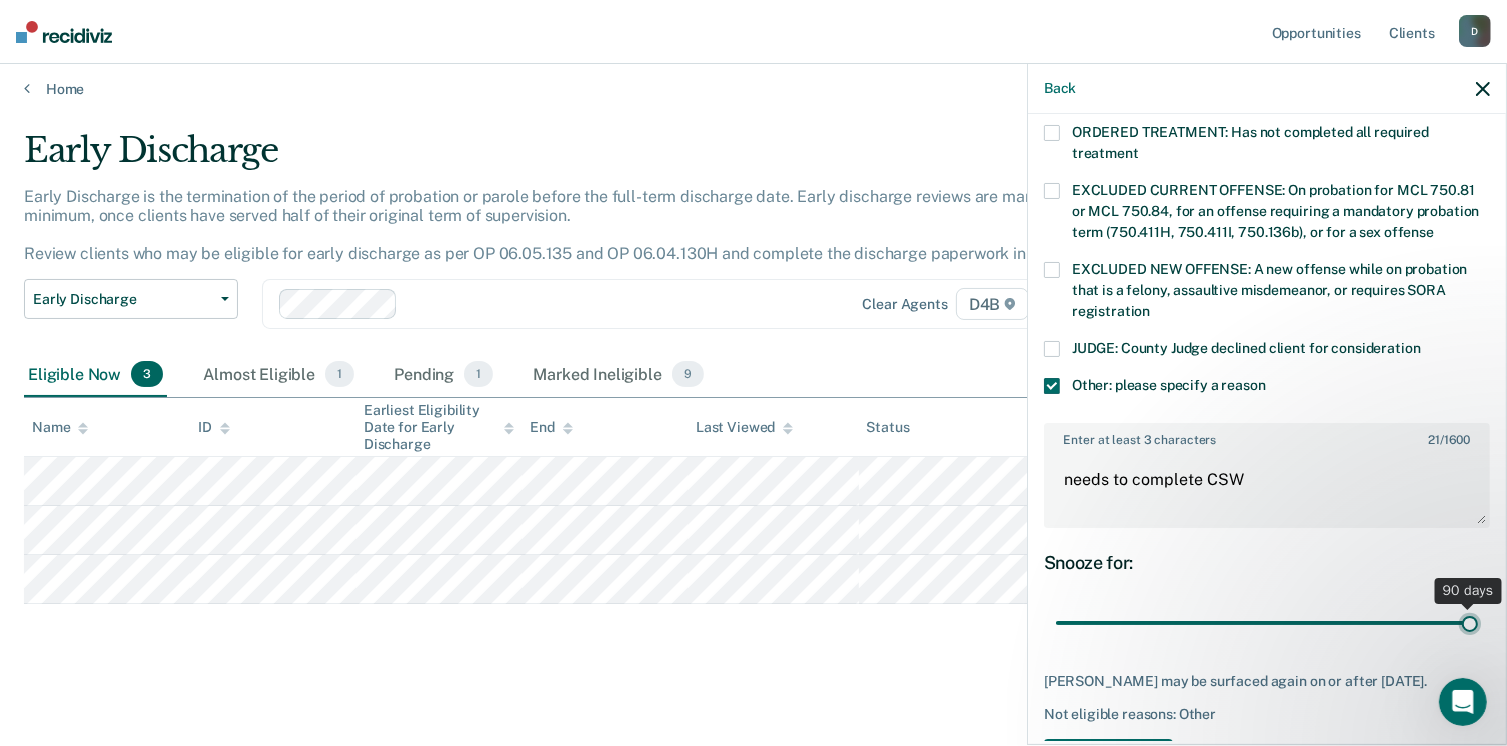 type on "90" 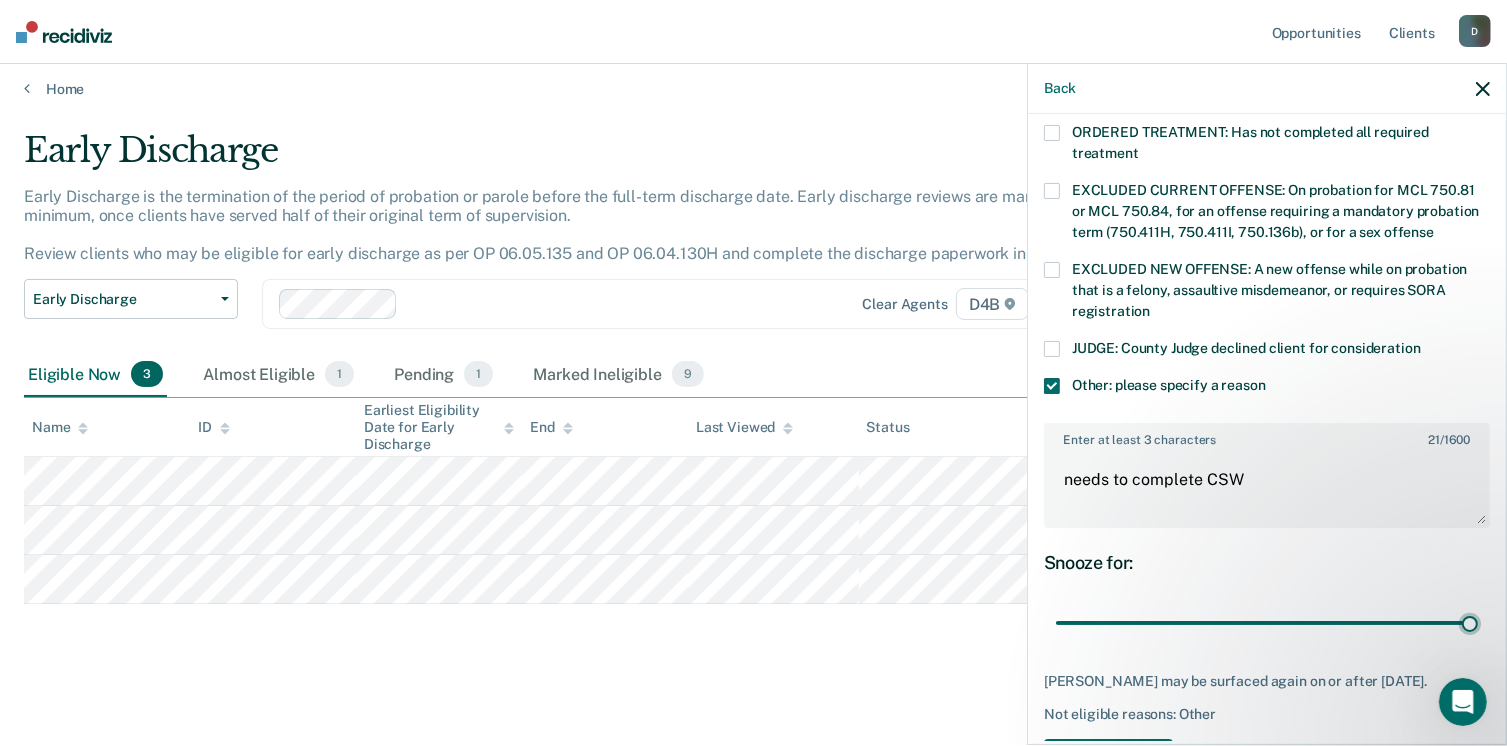 scroll, scrollTop: 766, scrollLeft: 0, axis: vertical 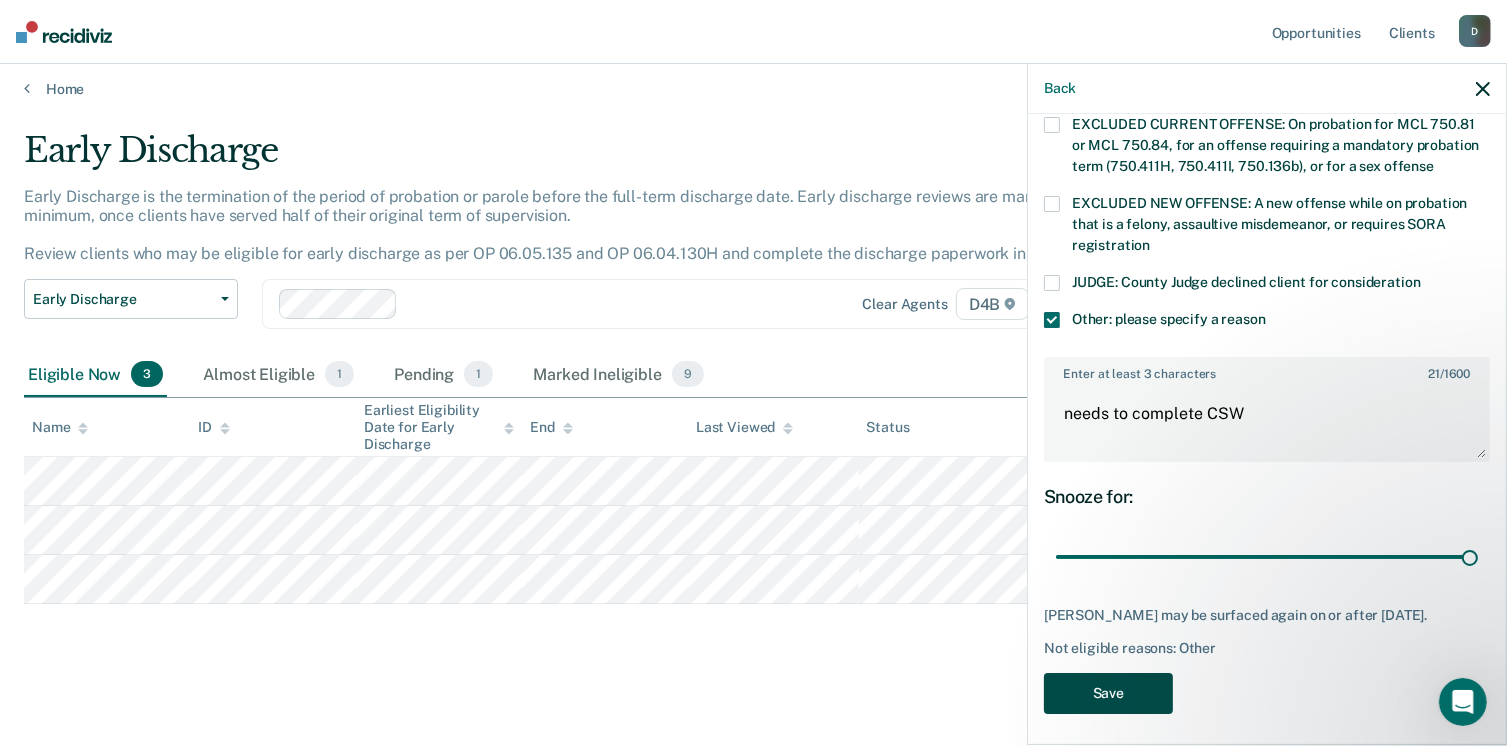 click on "Save" at bounding box center (1108, 693) 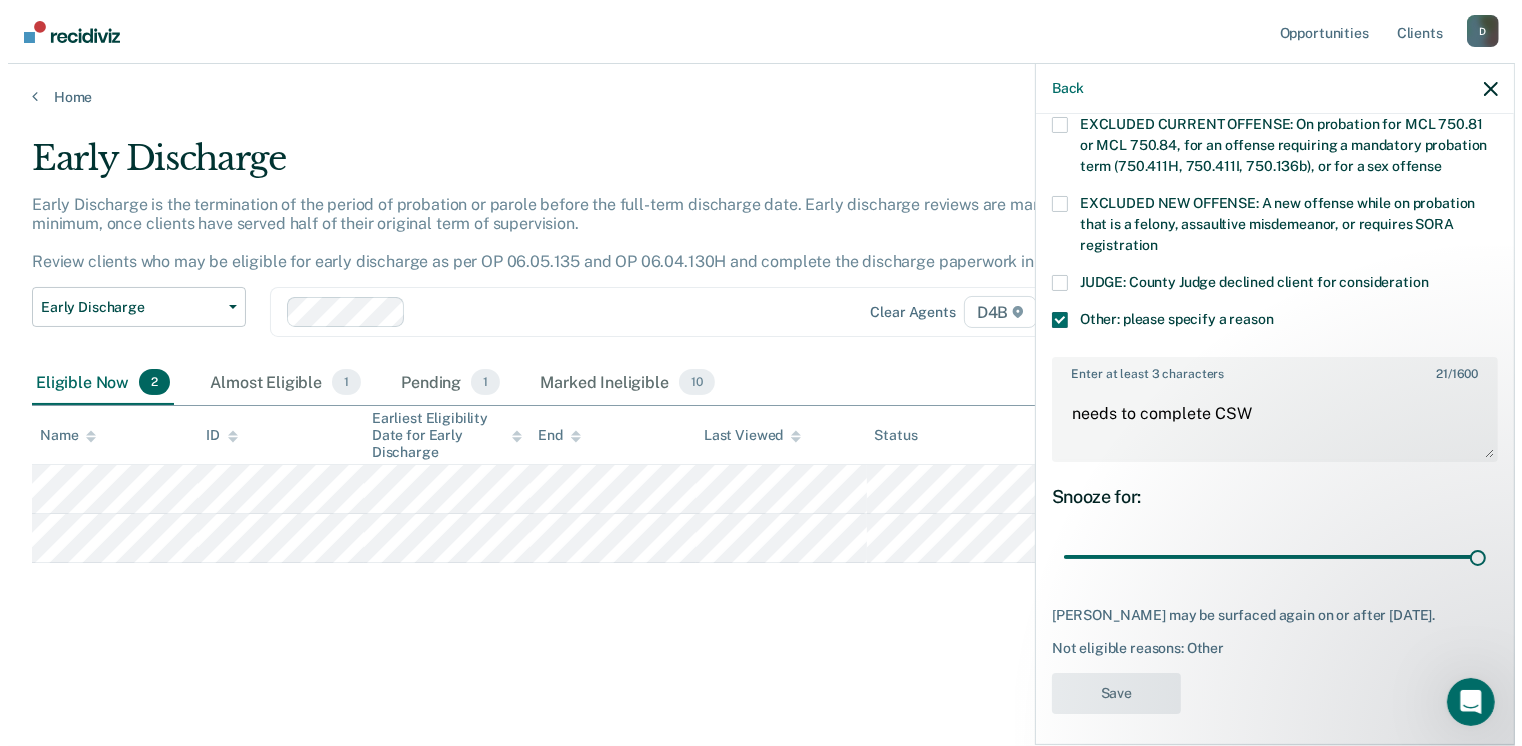 scroll, scrollTop: 0, scrollLeft: 0, axis: both 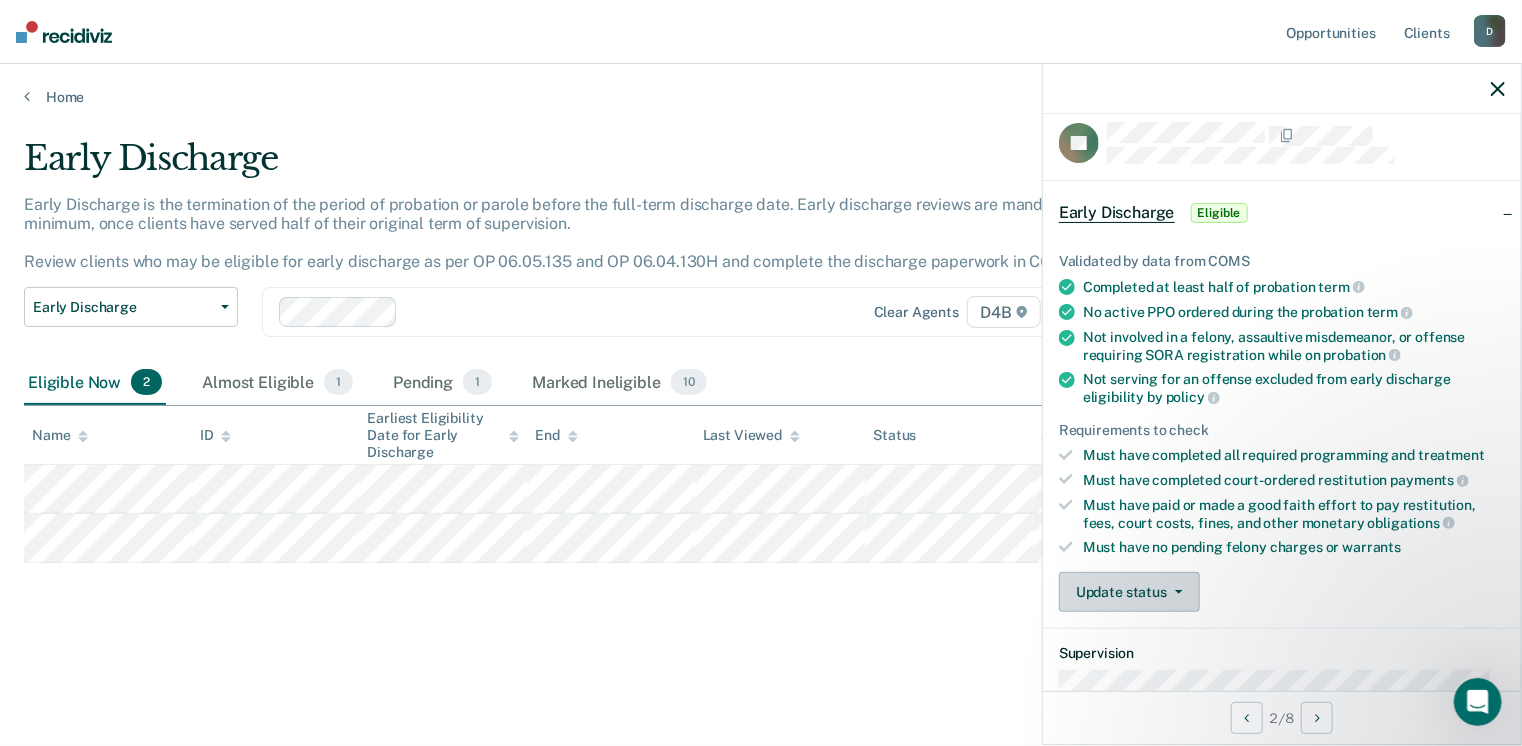 click on "Update status" at bounding box center [1129, 592] 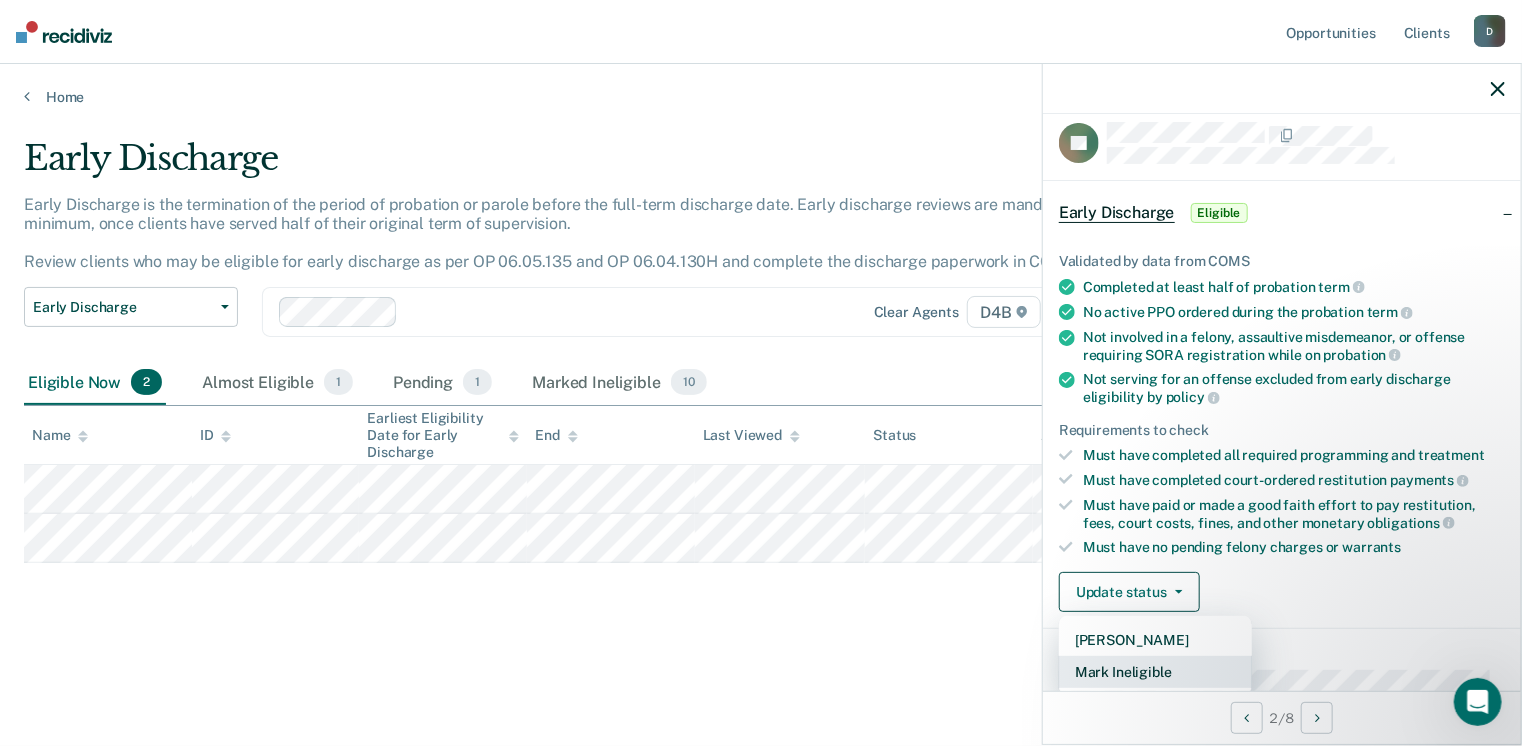 click on "Mark Ineligible" at bounding box center [1155, 672] 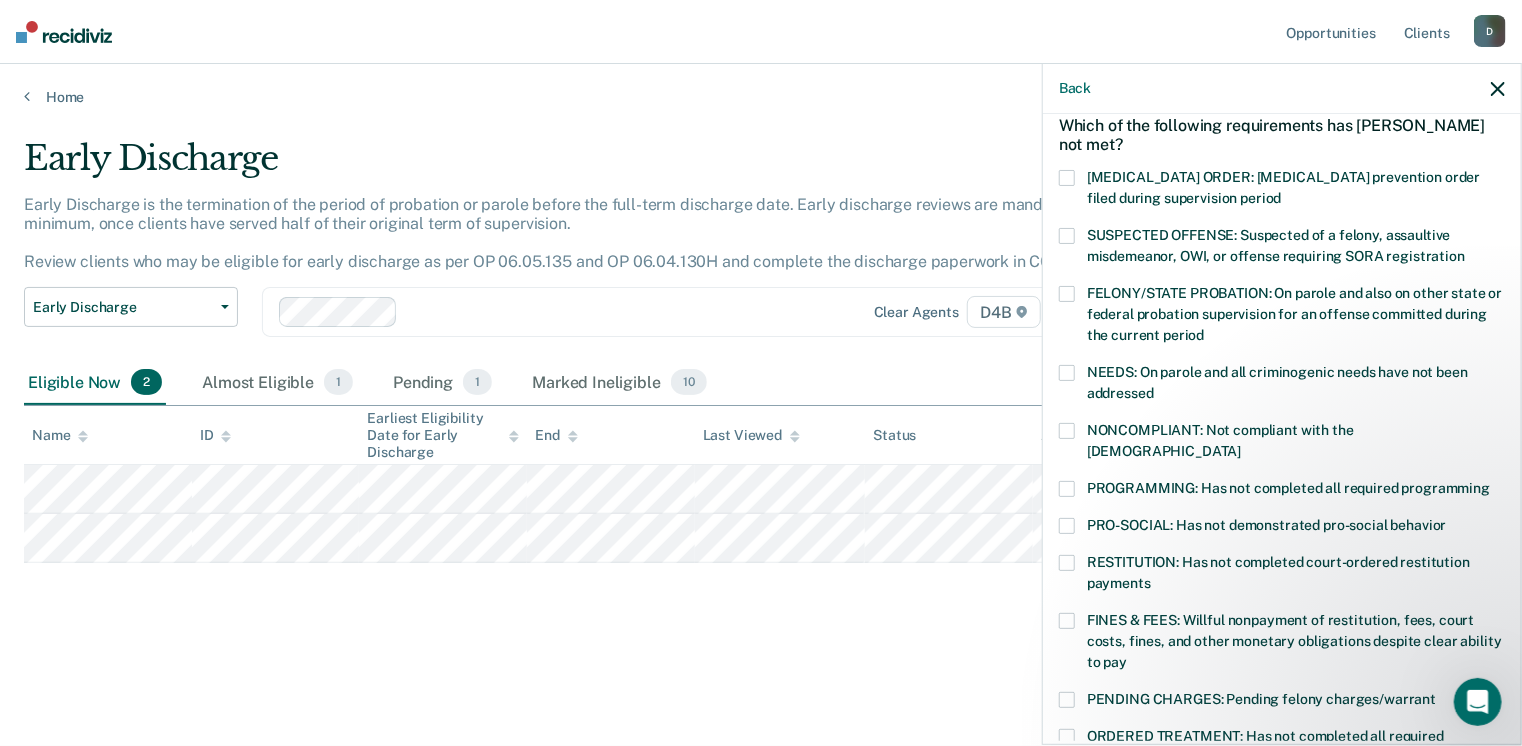 scroll, scrollTop: 120, scrollLeft: 0, axis: vertical 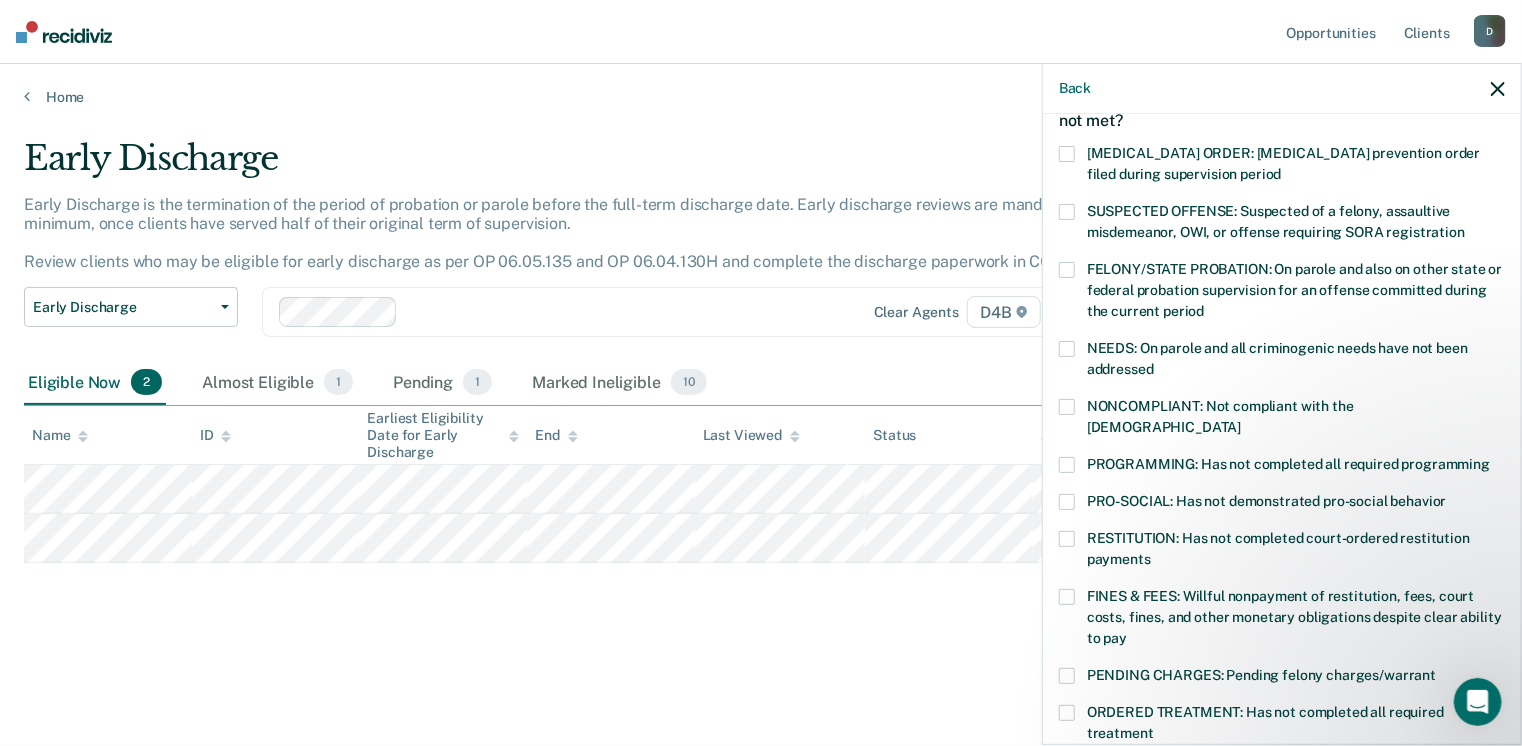 click at bounding box center [1067, 465] 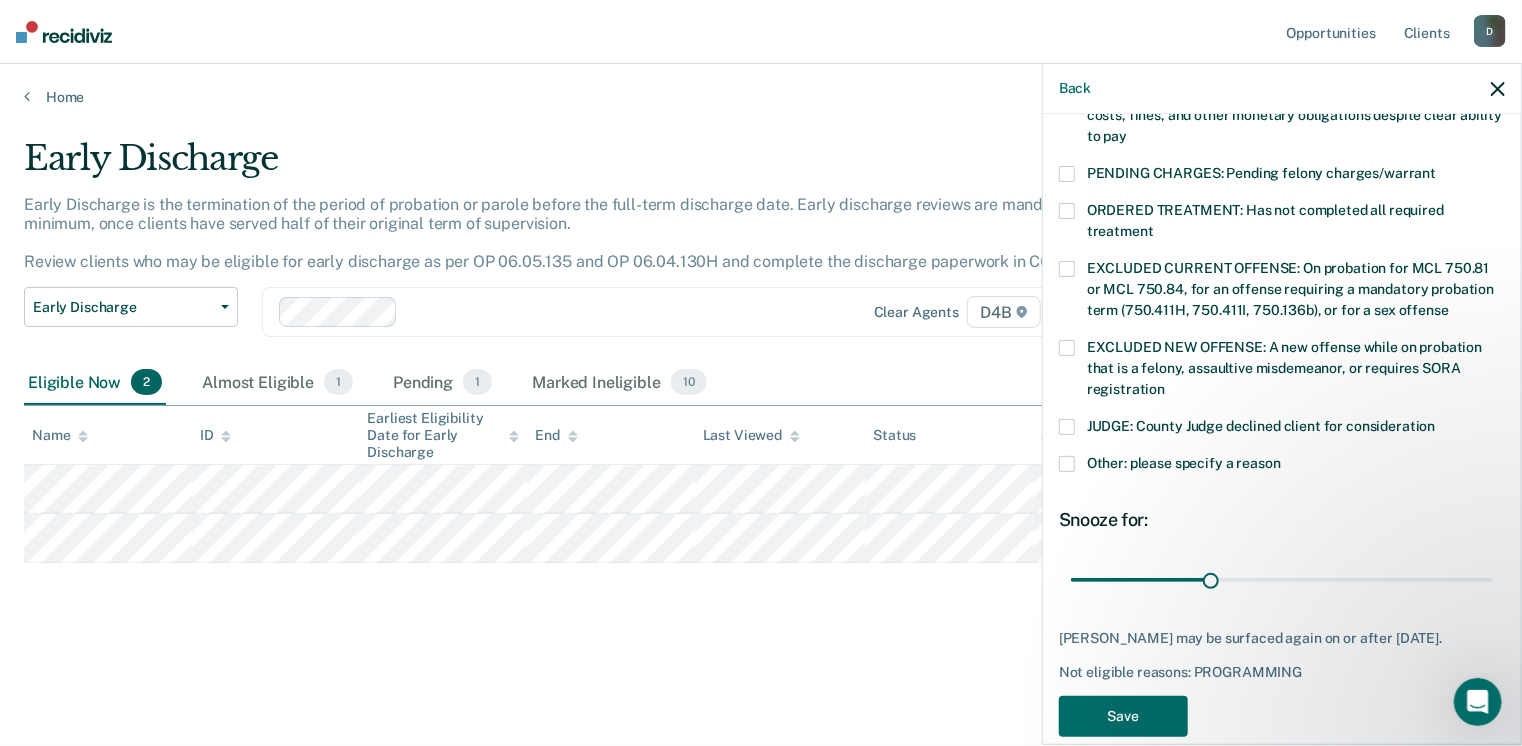 scroll, scrollTop: 630, scrollLeft: 0, axis: vertical 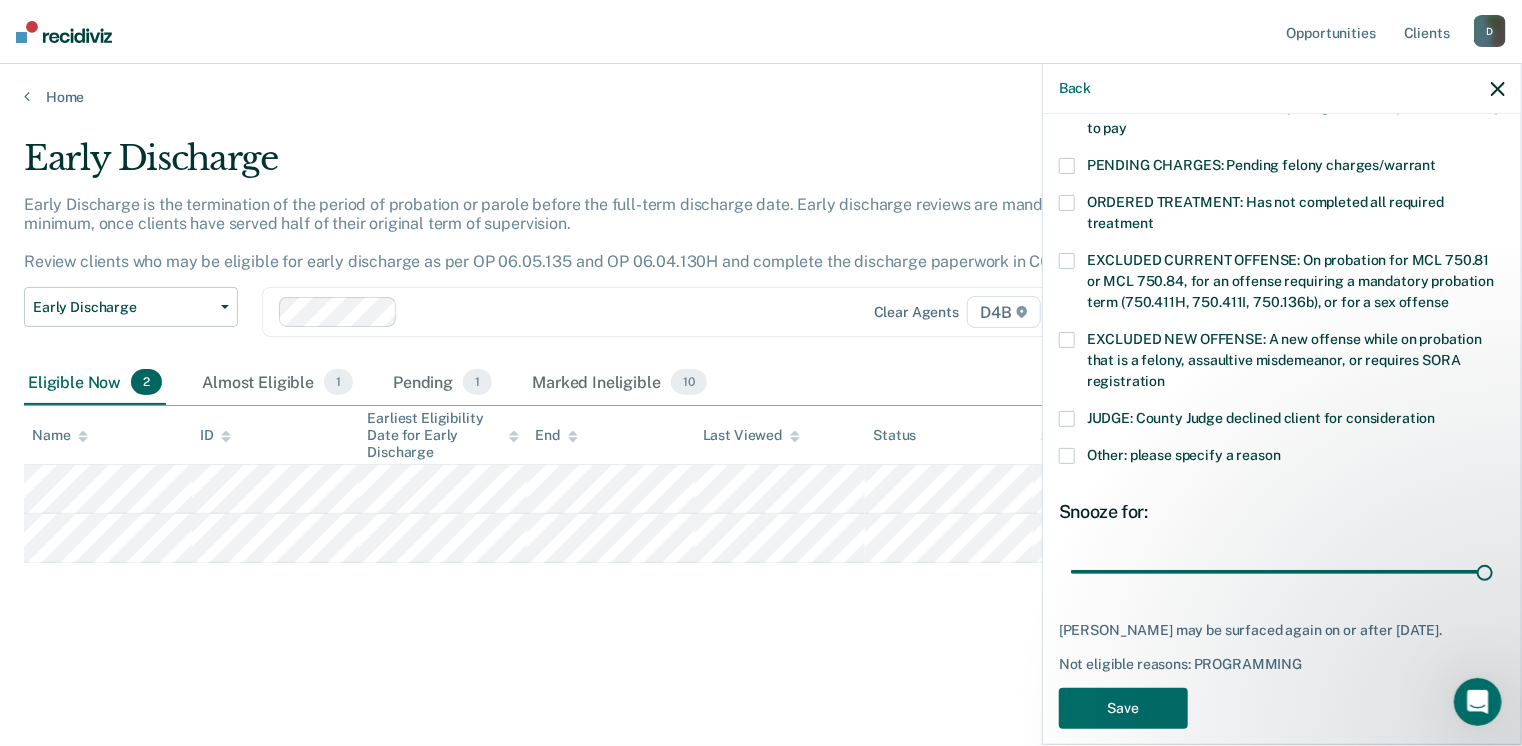 drag, startPoint x: 1204, startPoint y: 547, endPoint x: 1515, endPoint y: 515, distance: 312.64197 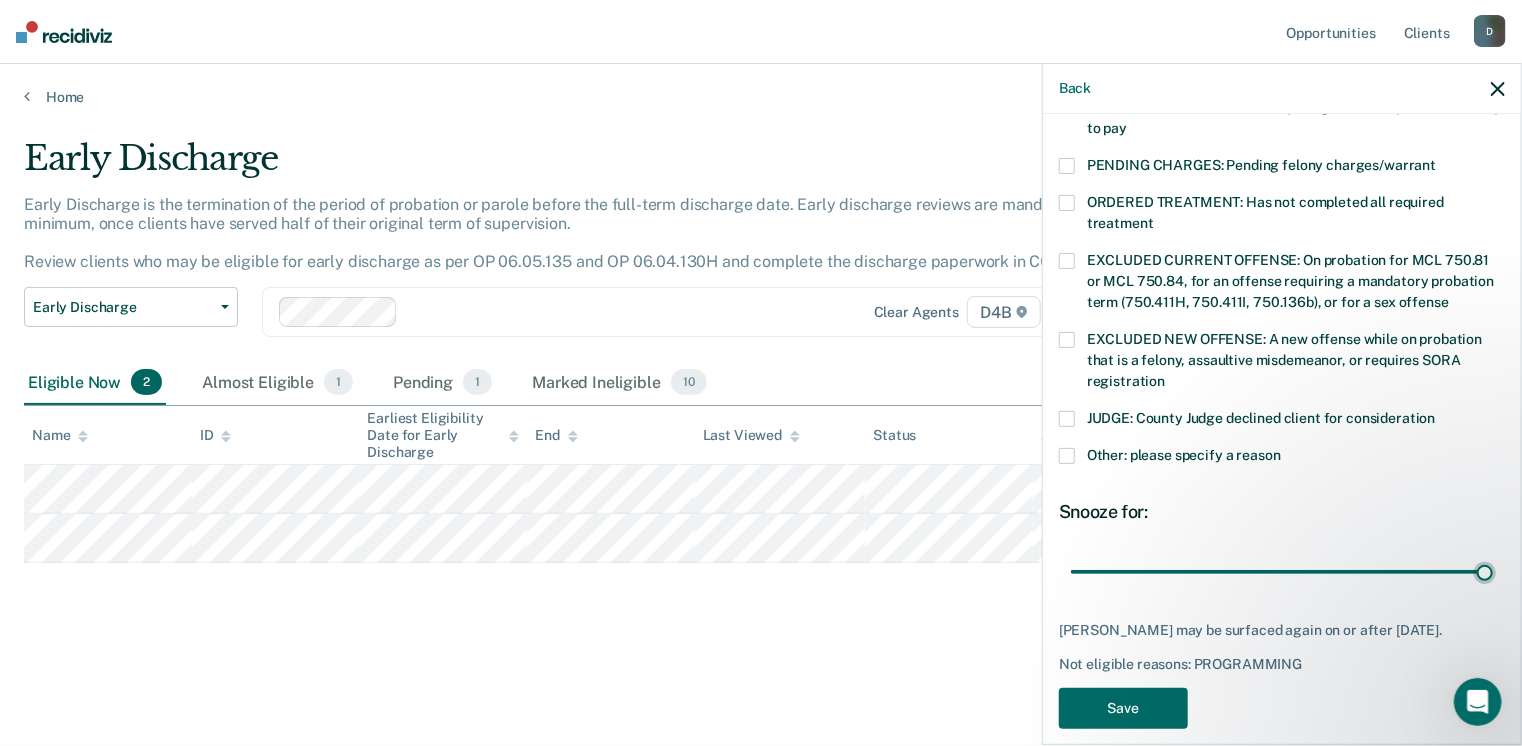 type on "90" 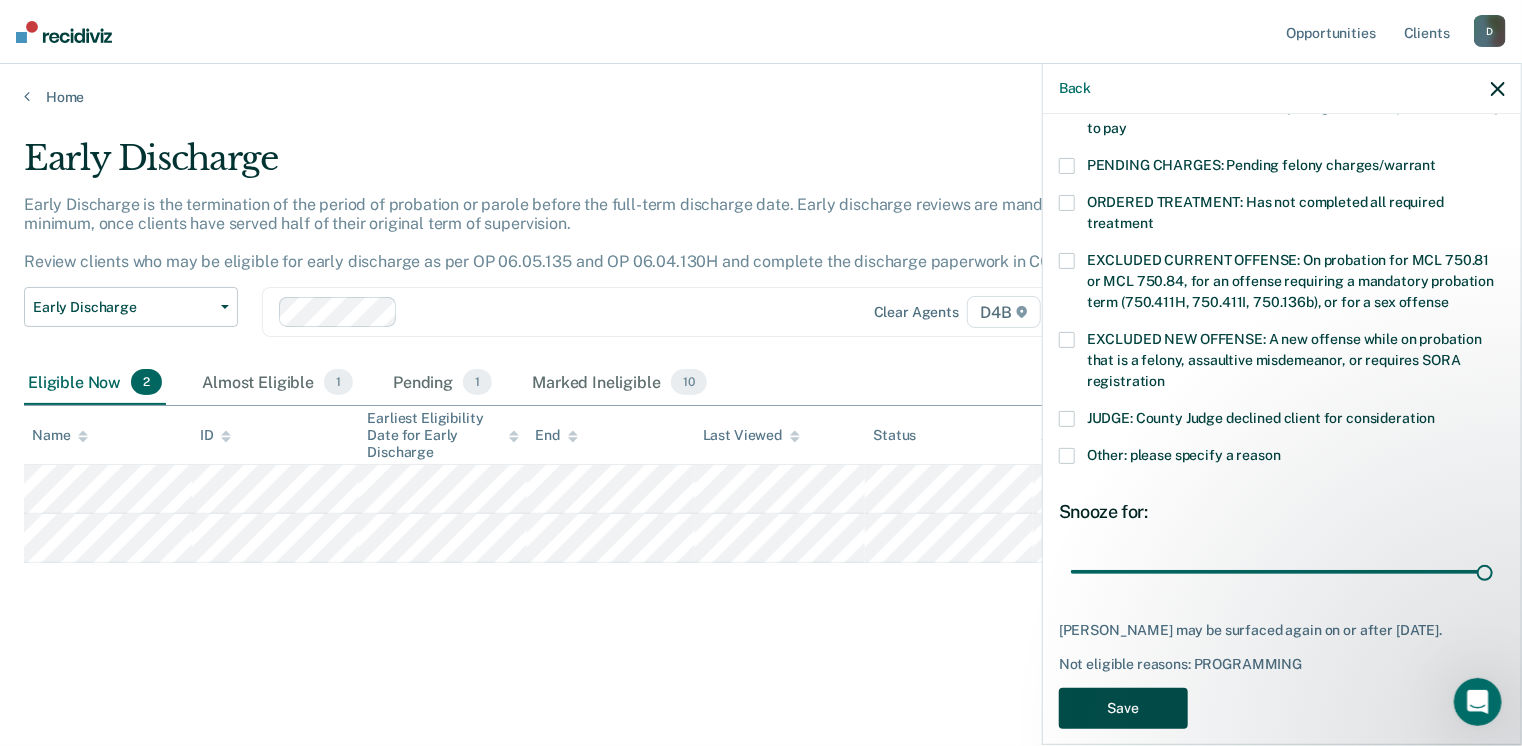click on "Save" at bounding box center (1123, 708) 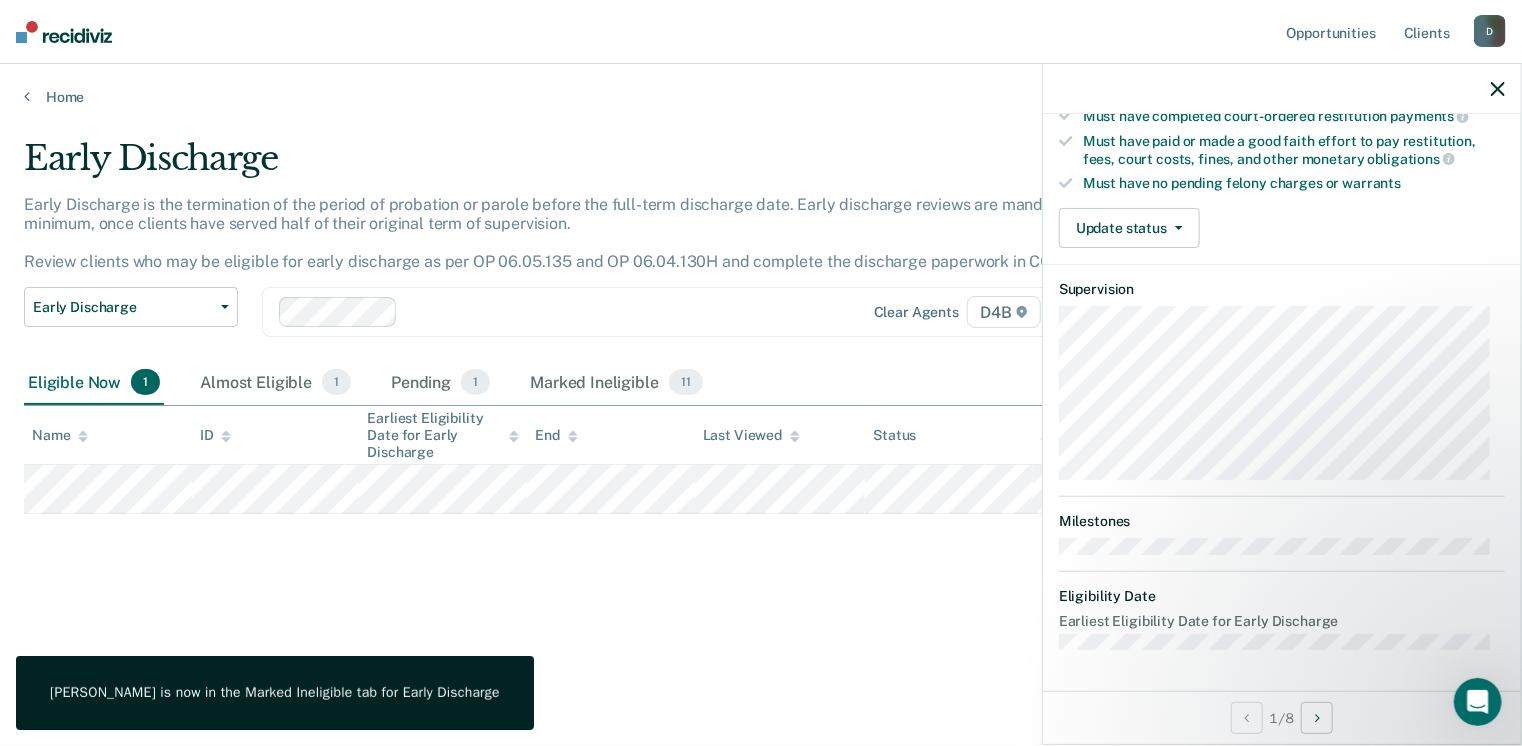 scroll, scrollTop: 371, scrollLeft: 0, axis: vertical 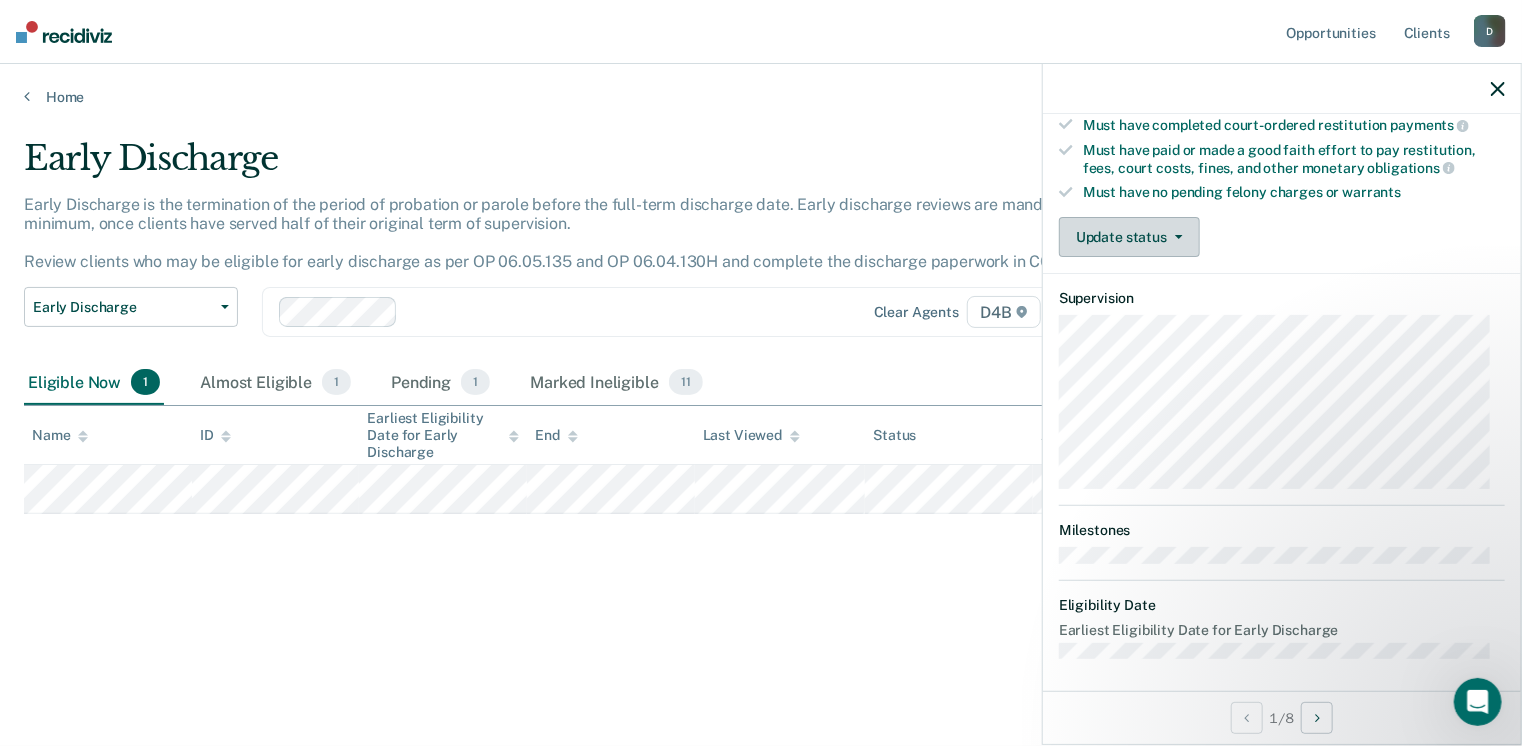 click 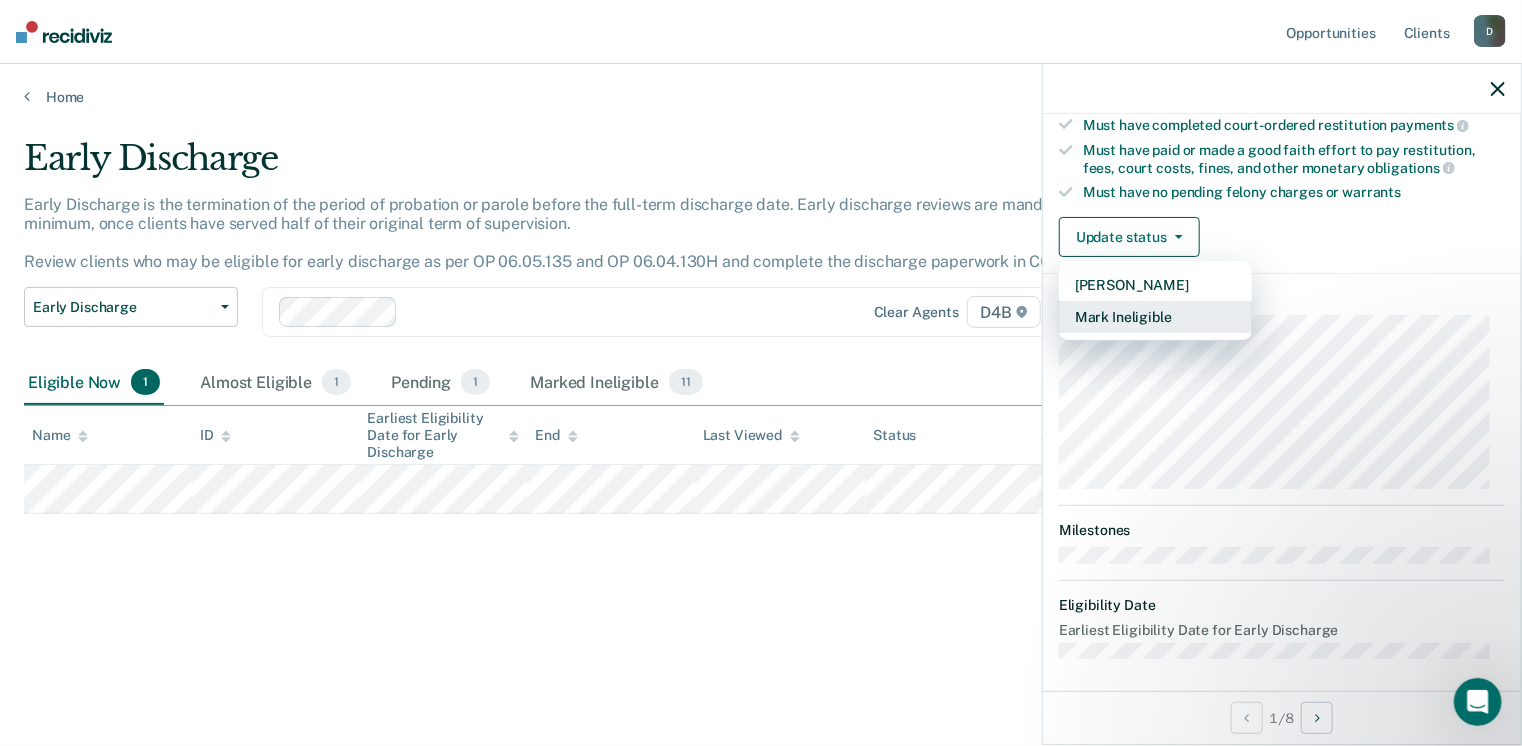 click on "Mark Ineligible" at bounding box center [1155, 317] 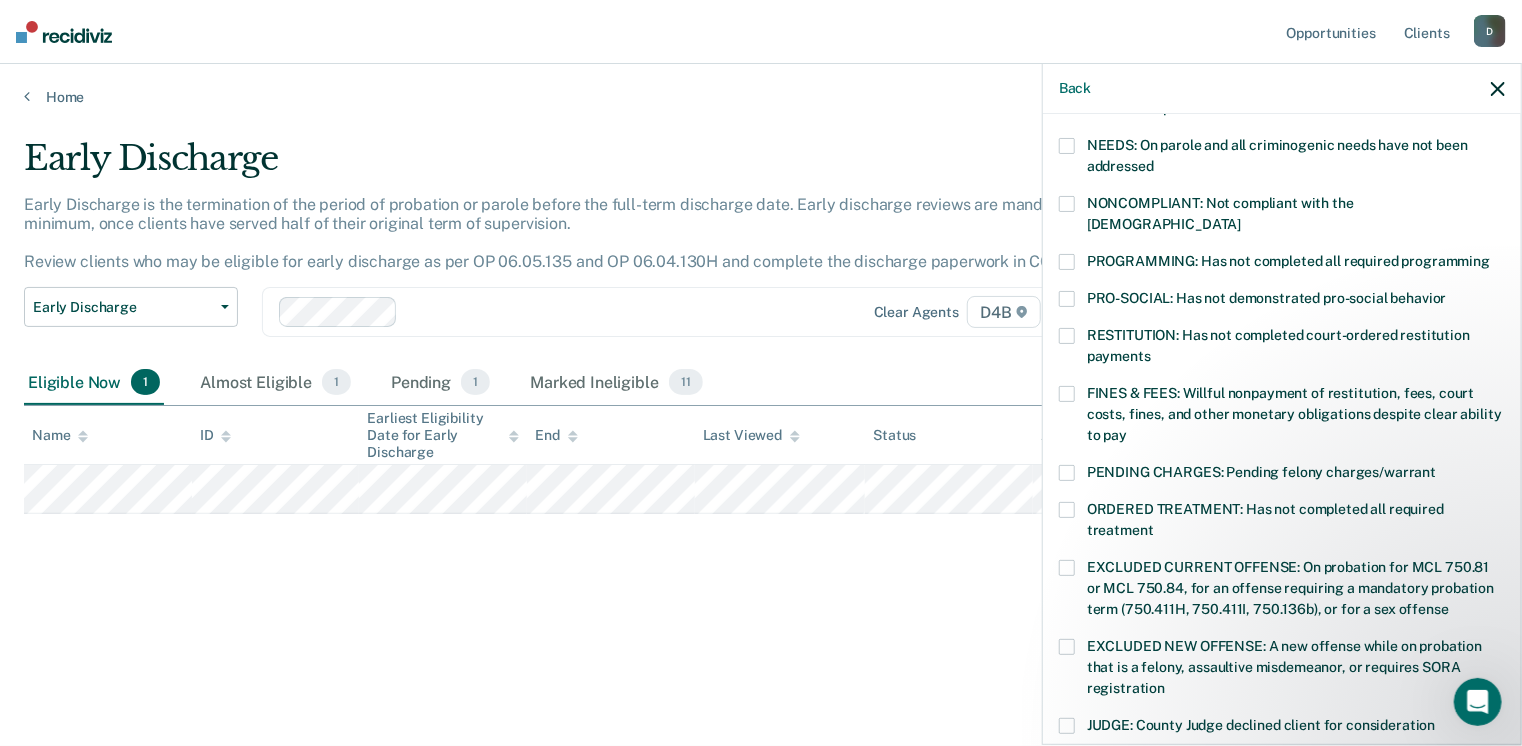 scroll, scrollTop: 322, scrollLeft: 0, axis: vertical 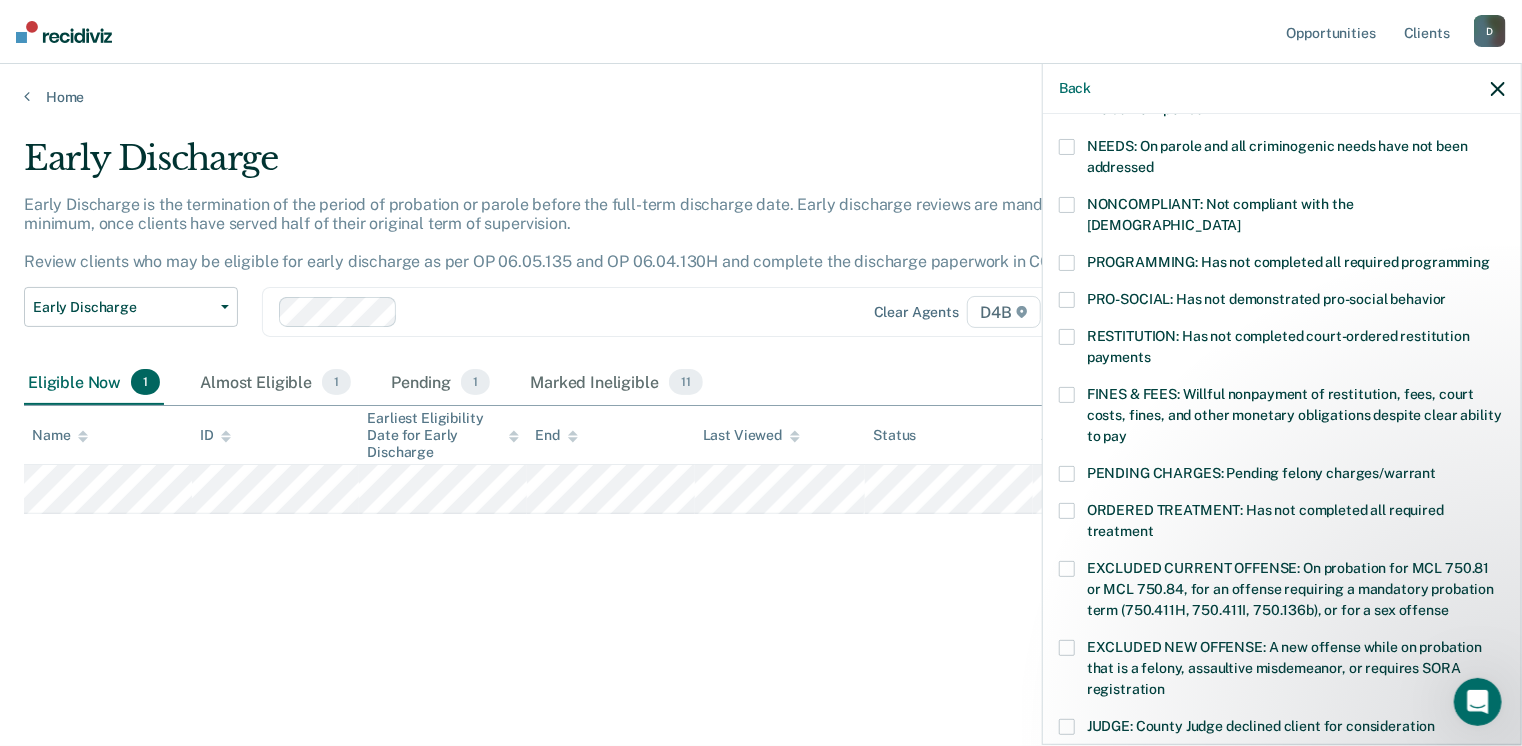 click at bounding box center (1067, 263) 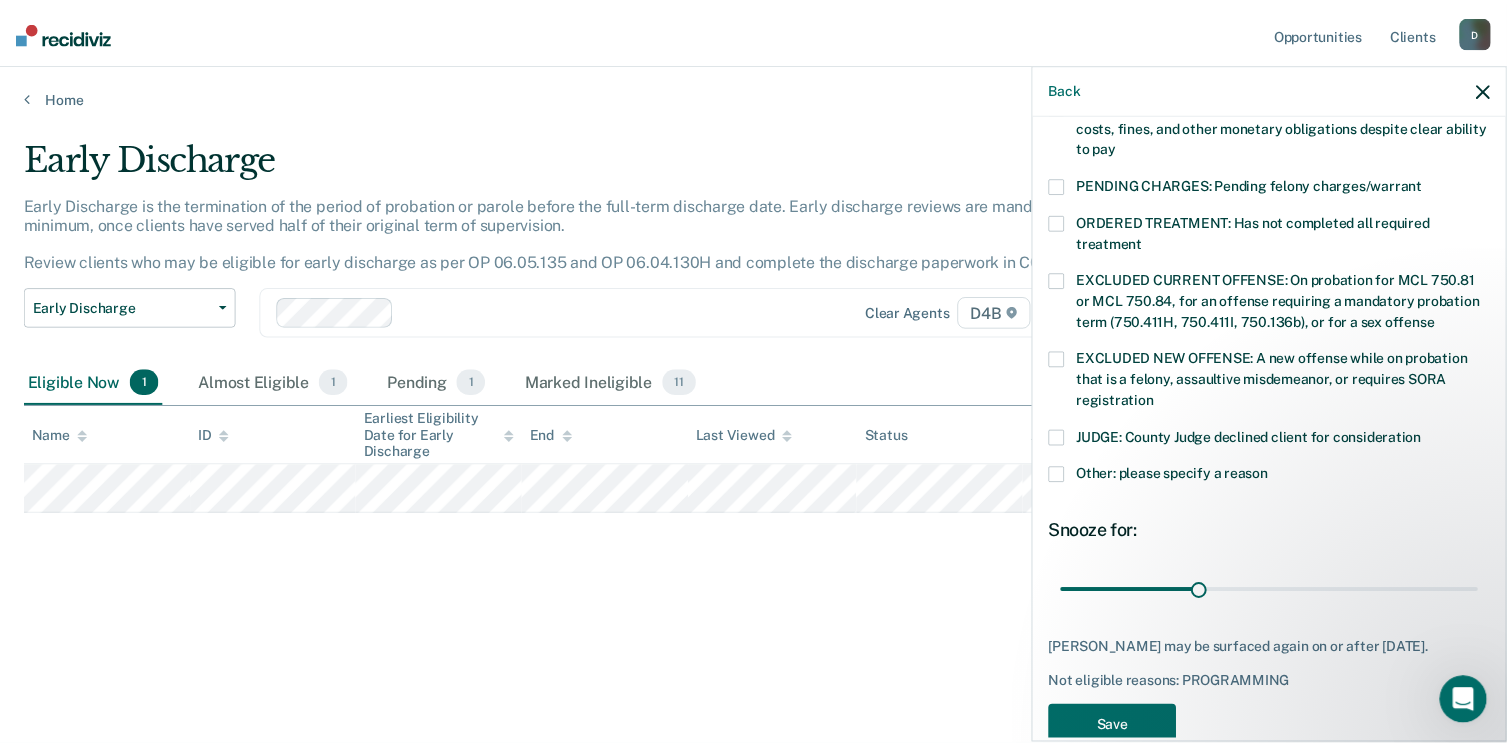 scroll, scrollTop: 647, scrollLeft: 0, axis: vertical 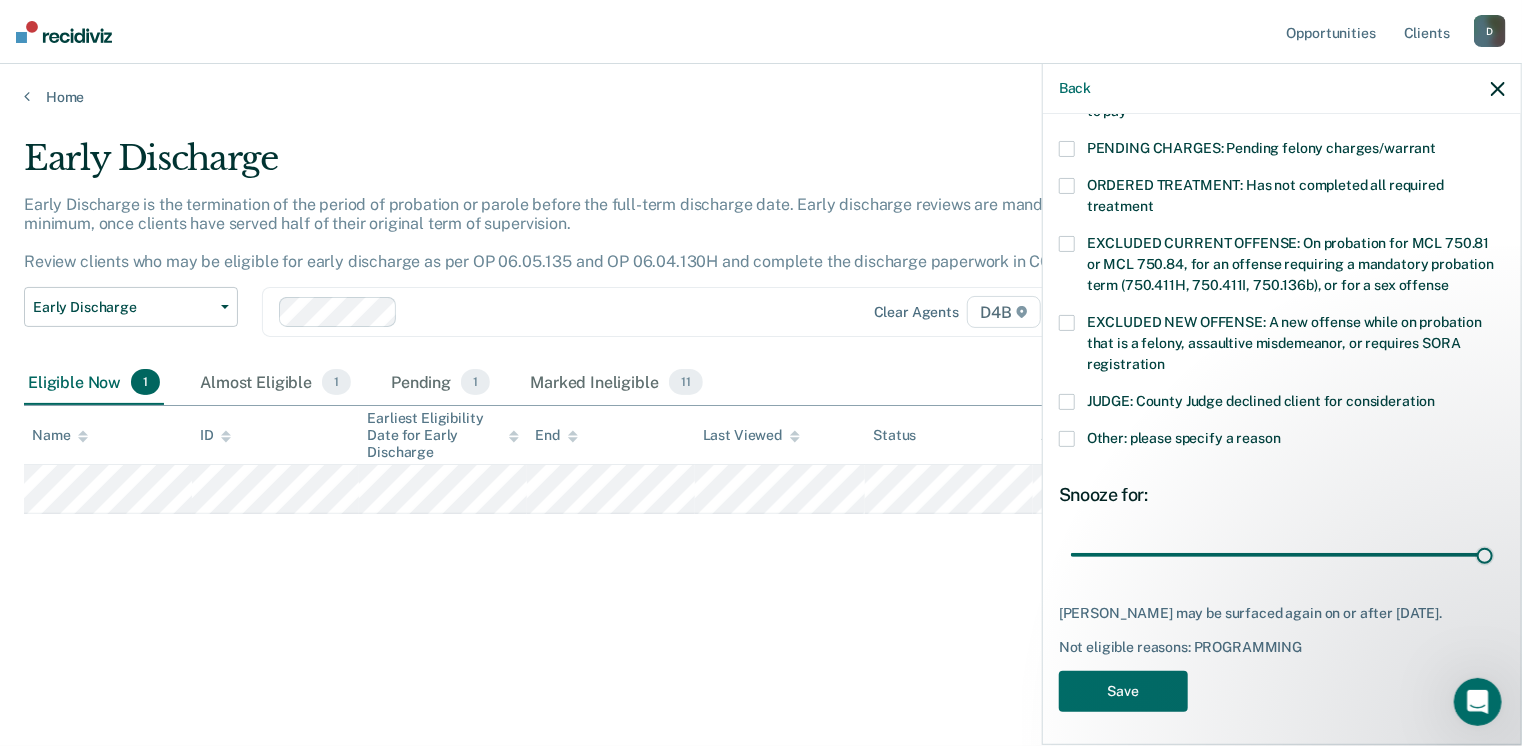 drag, startPoint x: 1206, startPoint y: 533, endPoint x: 1501, endPoint y: 527, distance: 295.061 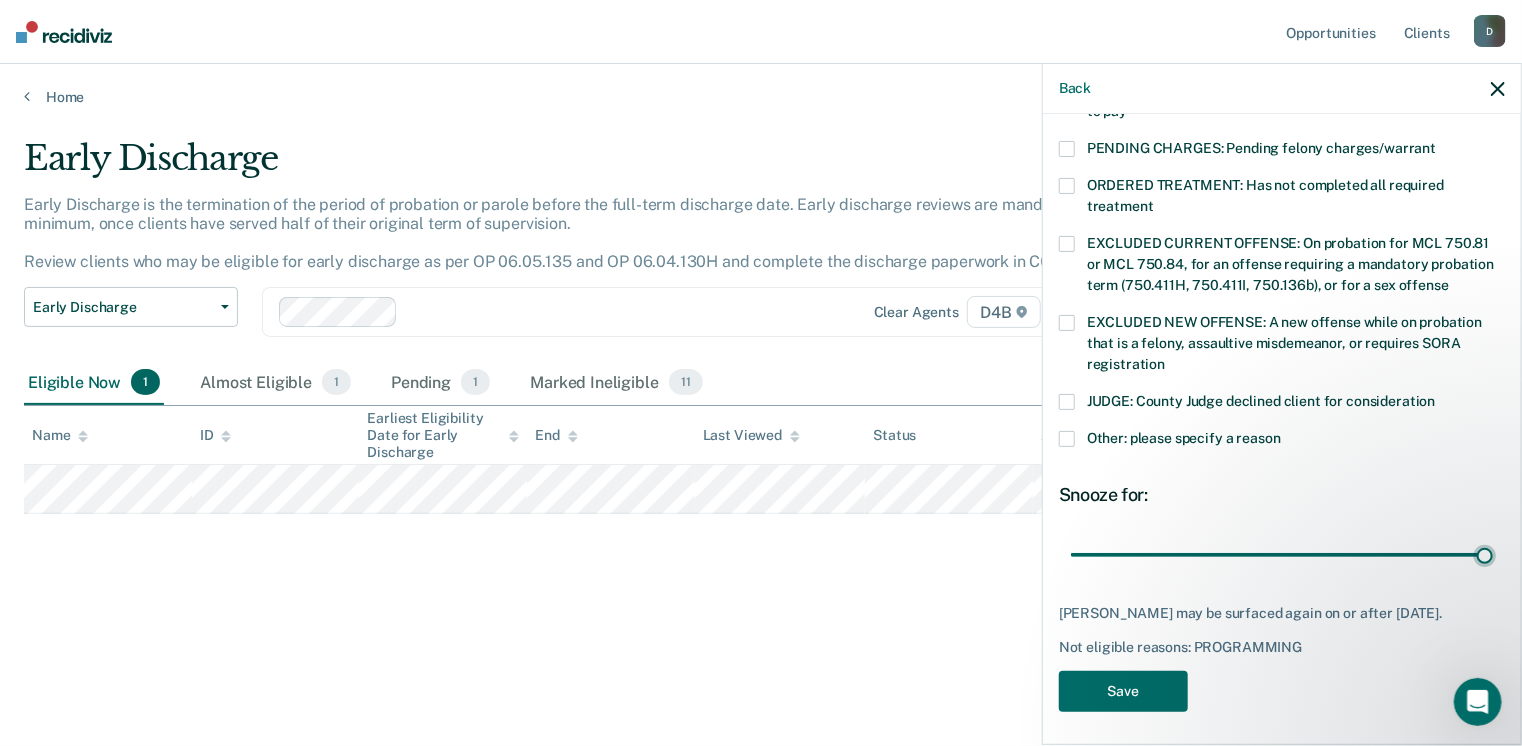 type on "90" 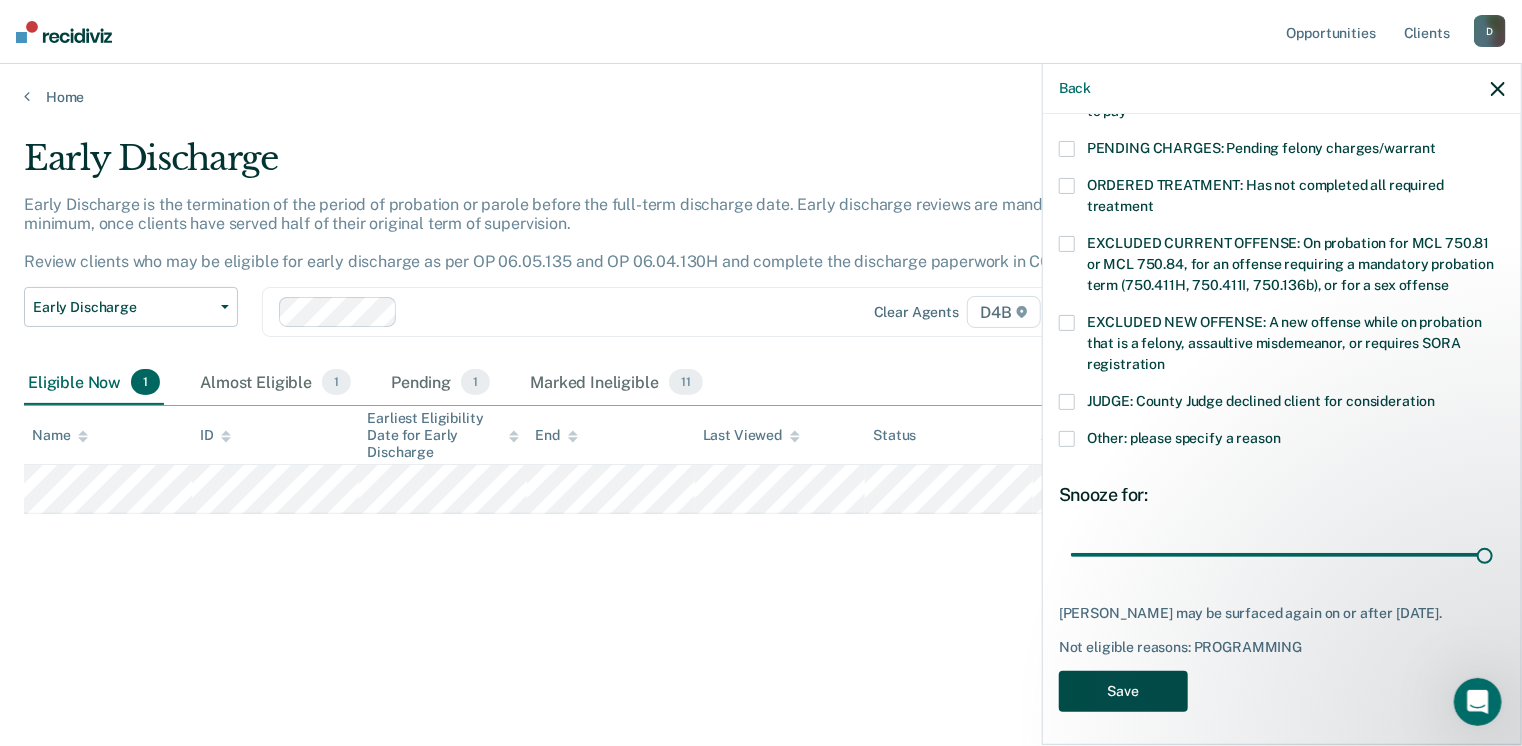 click on "Save" at bounding box center [1123, 691] 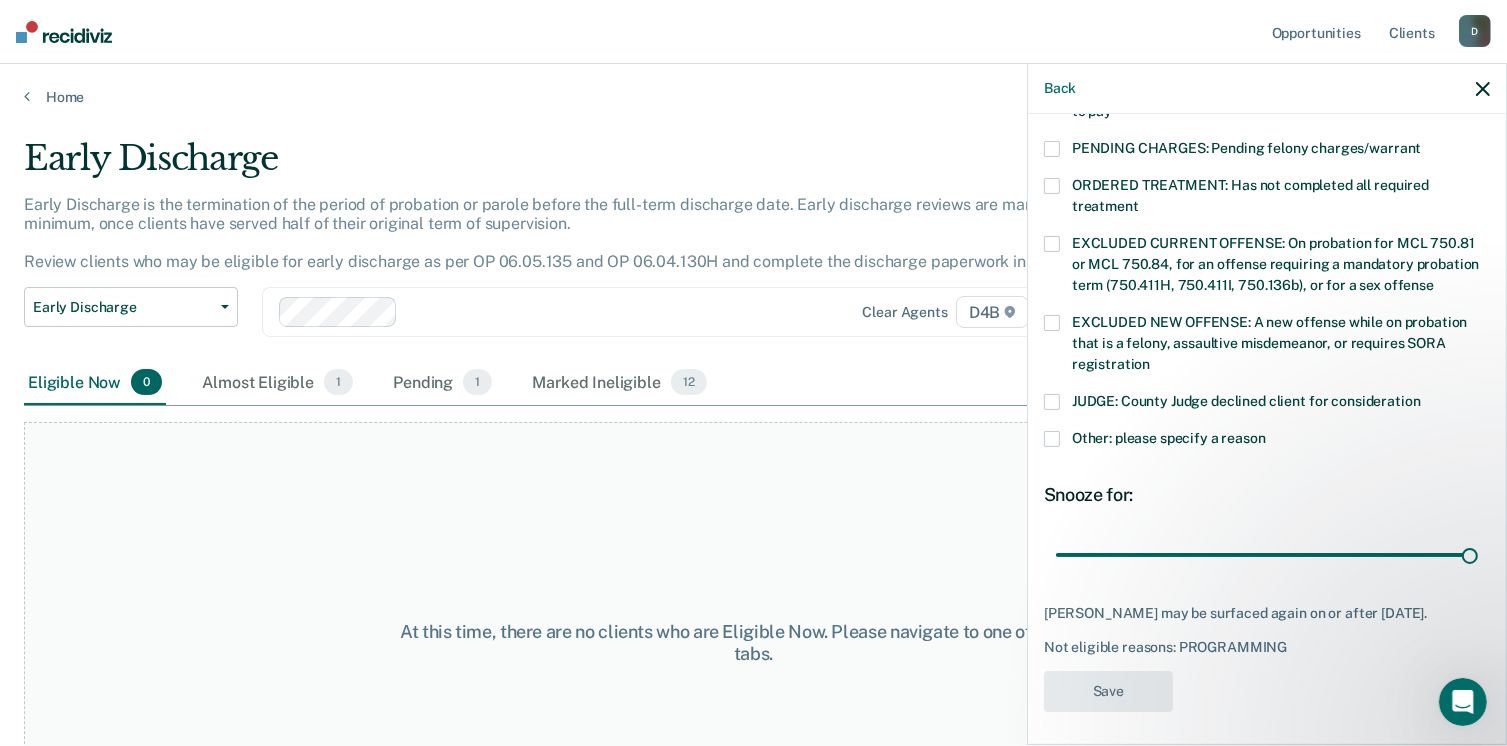 scroll, scrollTop: 519, scrollLeft: 0, axis: vertical 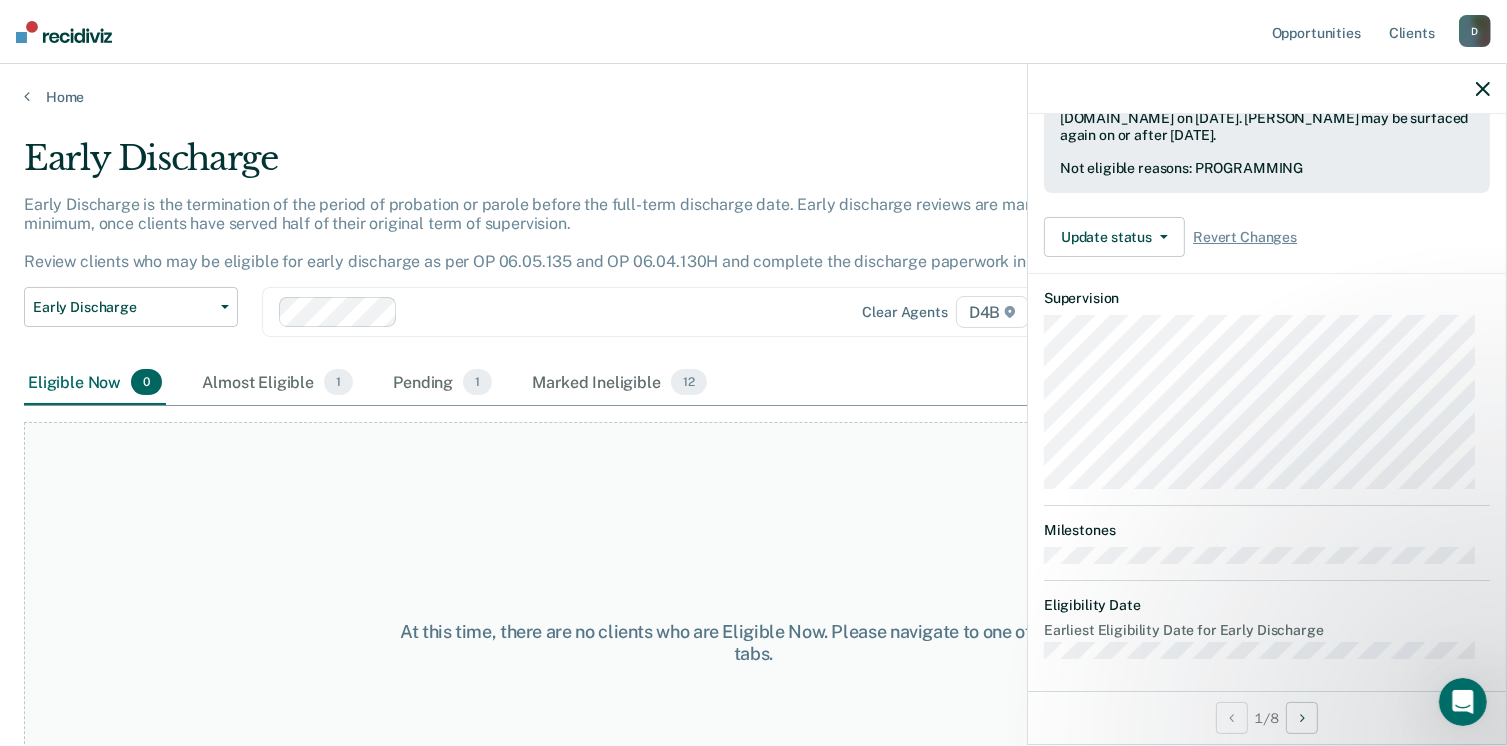 click 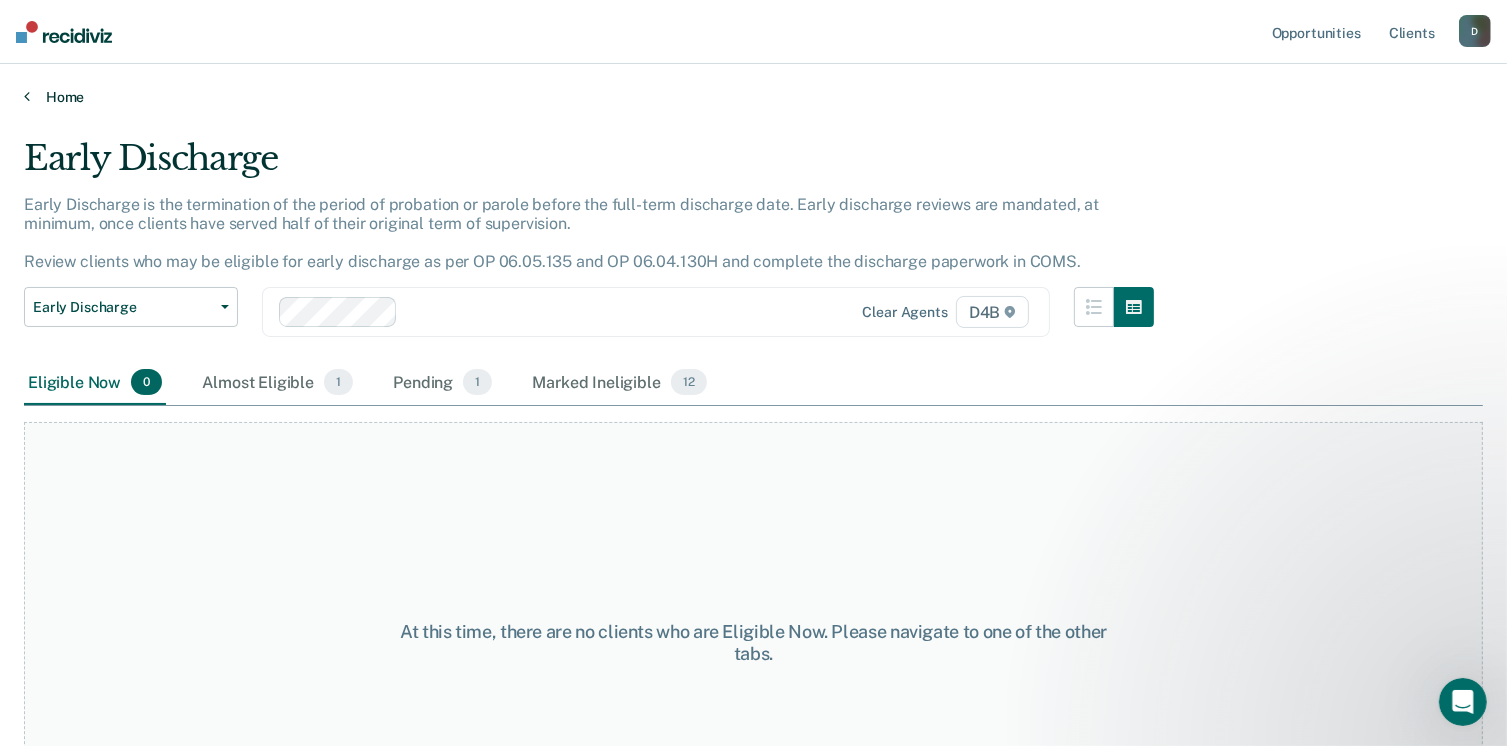 click at bounding box center [27, 96] 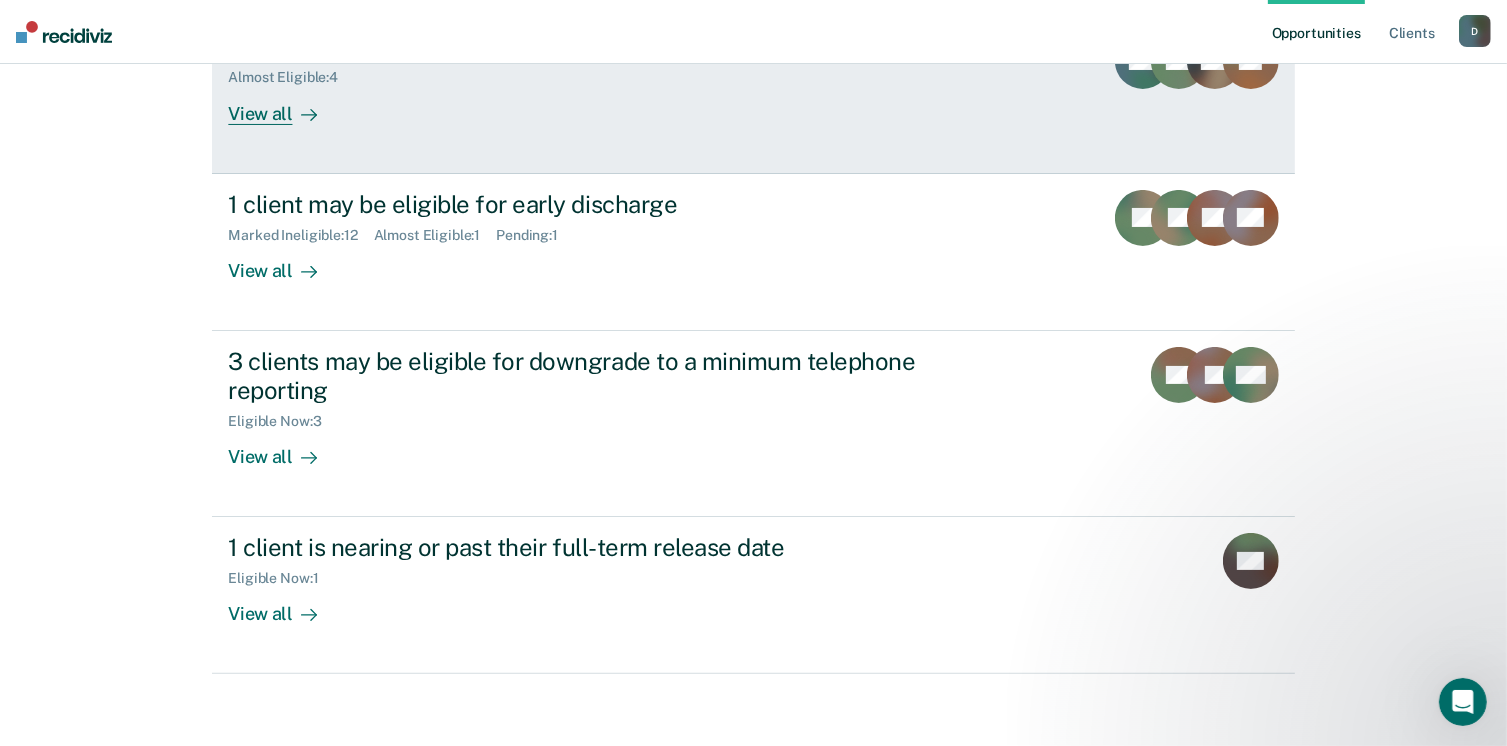 scroll, scrollTop: 290, scrollLeft: 0, axis: vertical 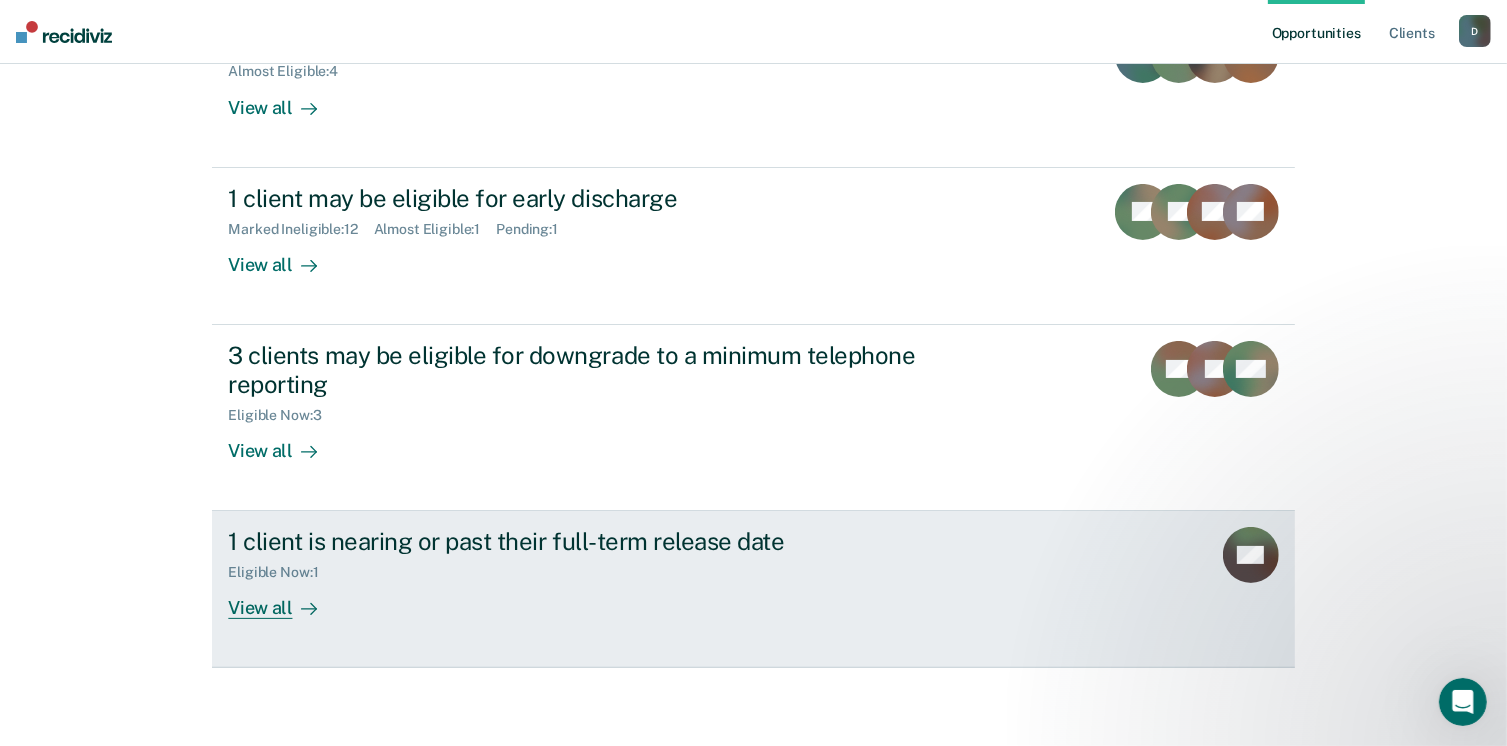 click on "View all" at bounding box center [284, 600] 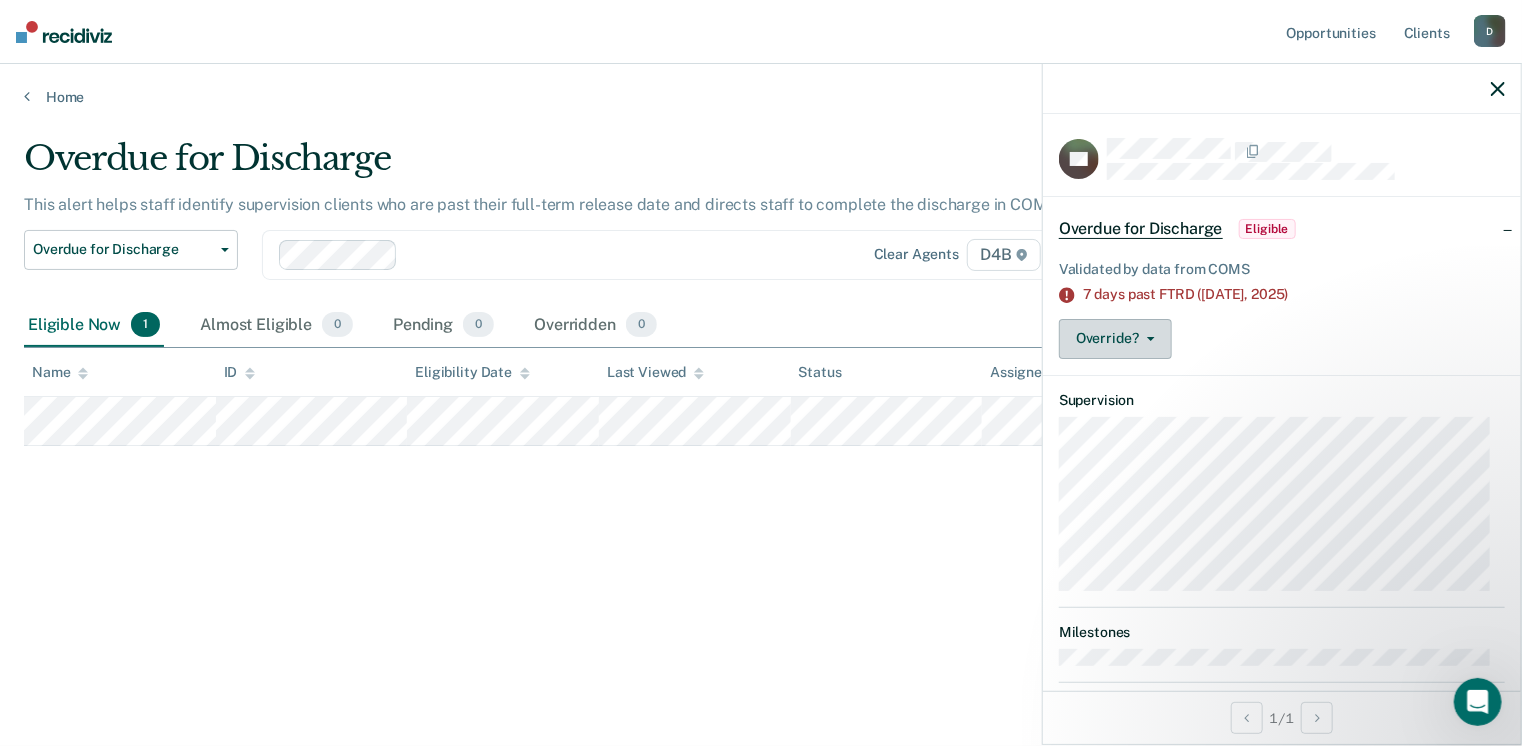 click on "Override?" at bounding box center [1115, 339] 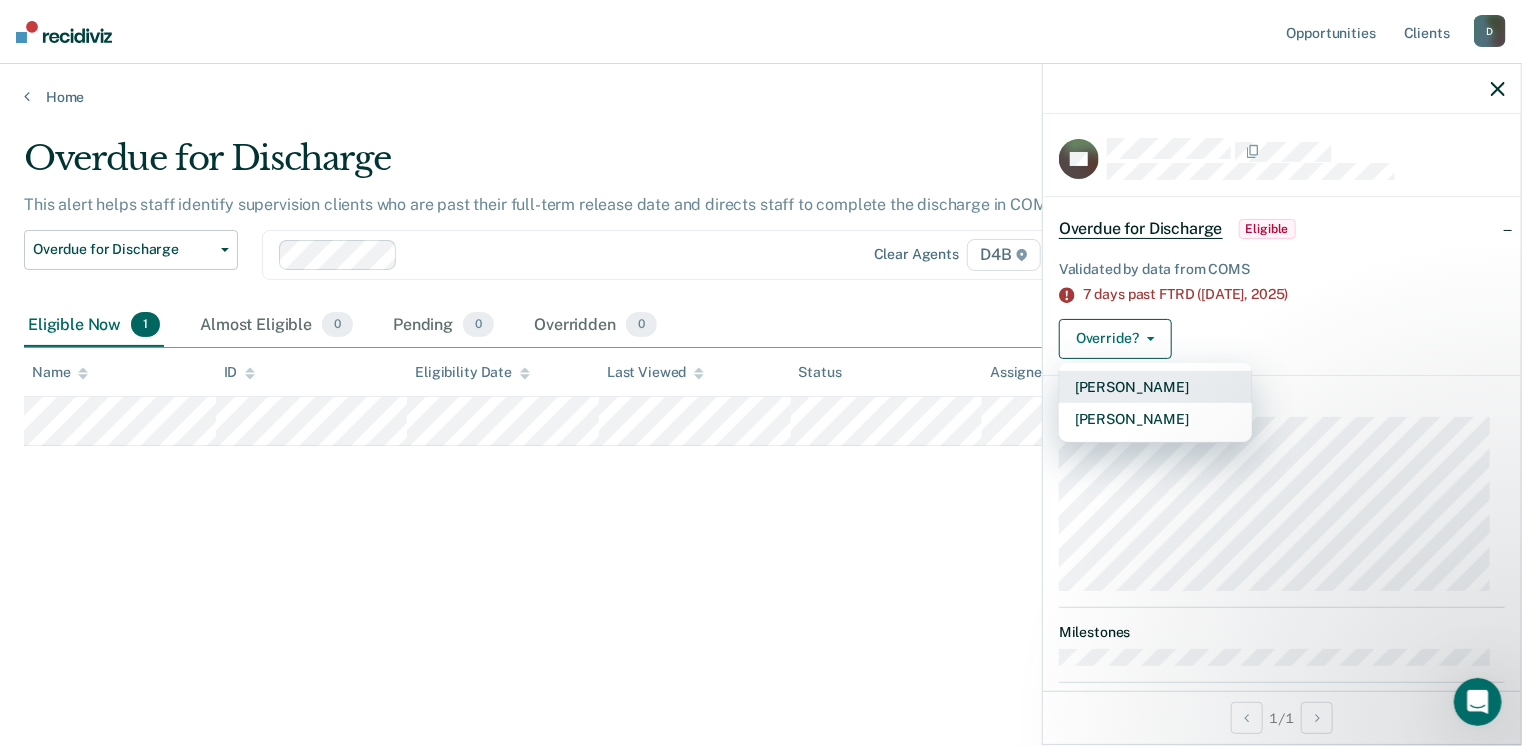click on "[PERSON_NAME]" at bounding box center (1155, 387) 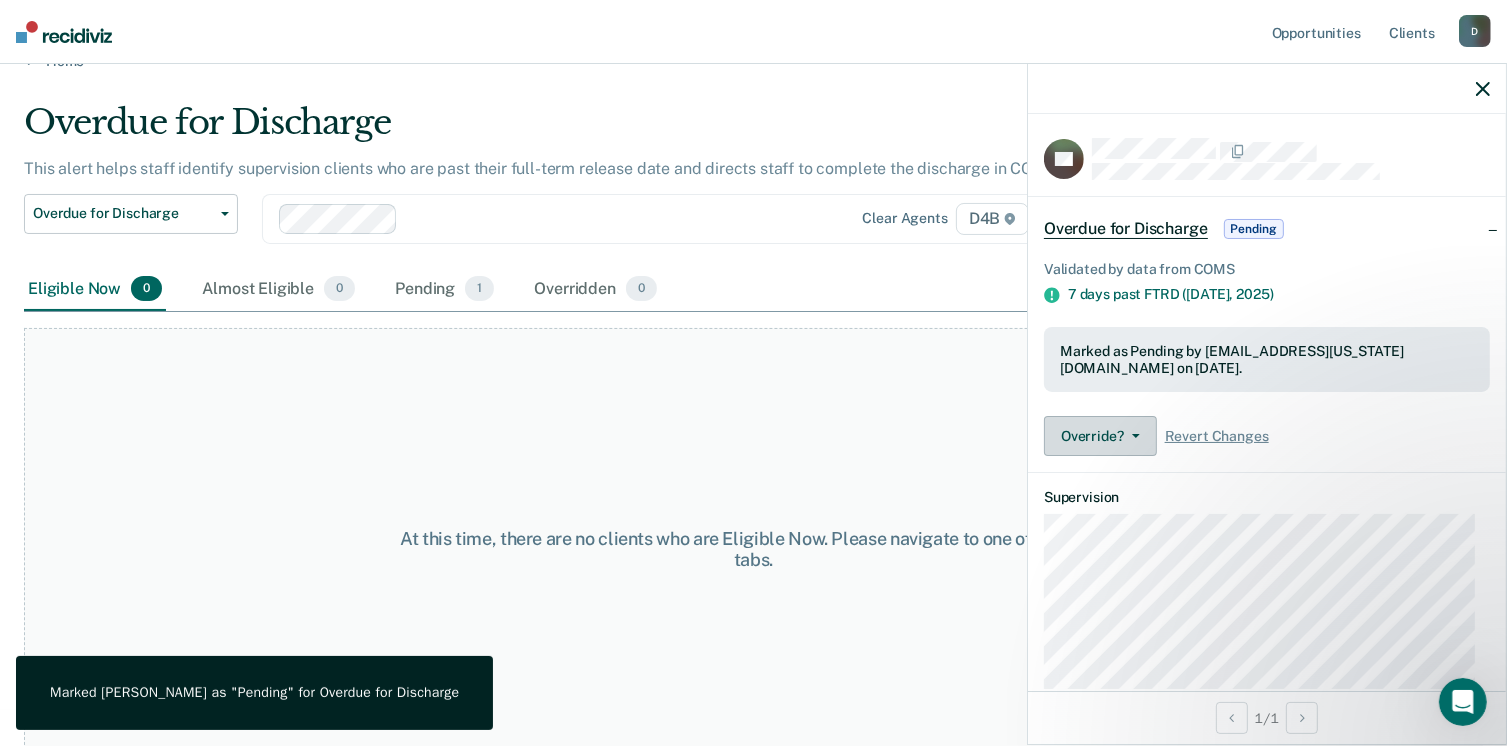scroll, scrollTop: 58, scrollLeft: 0, axis: vertical 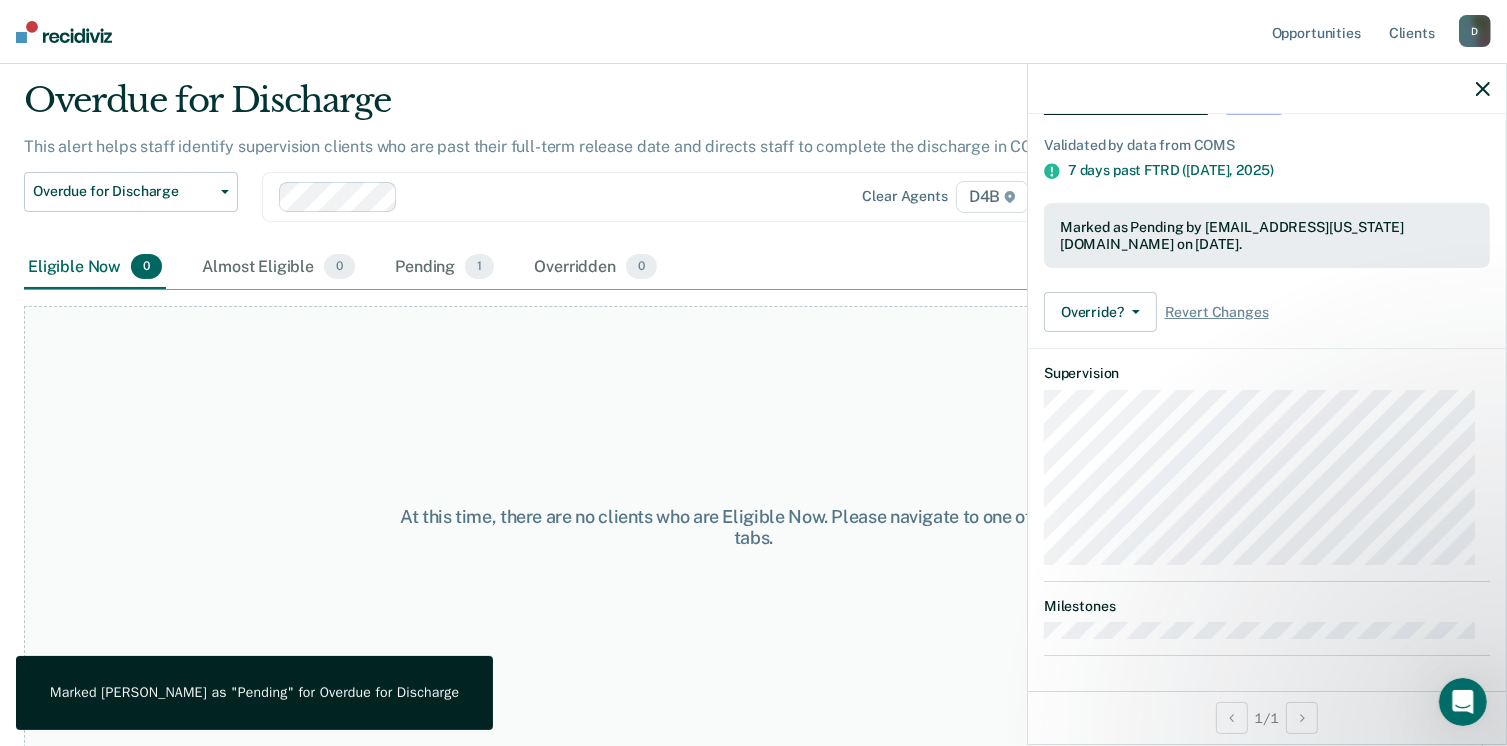 click on "At this time, there are no clients who are Eligible Now. Please navigate to one of the other tabs." at bounding box center (753, 527) 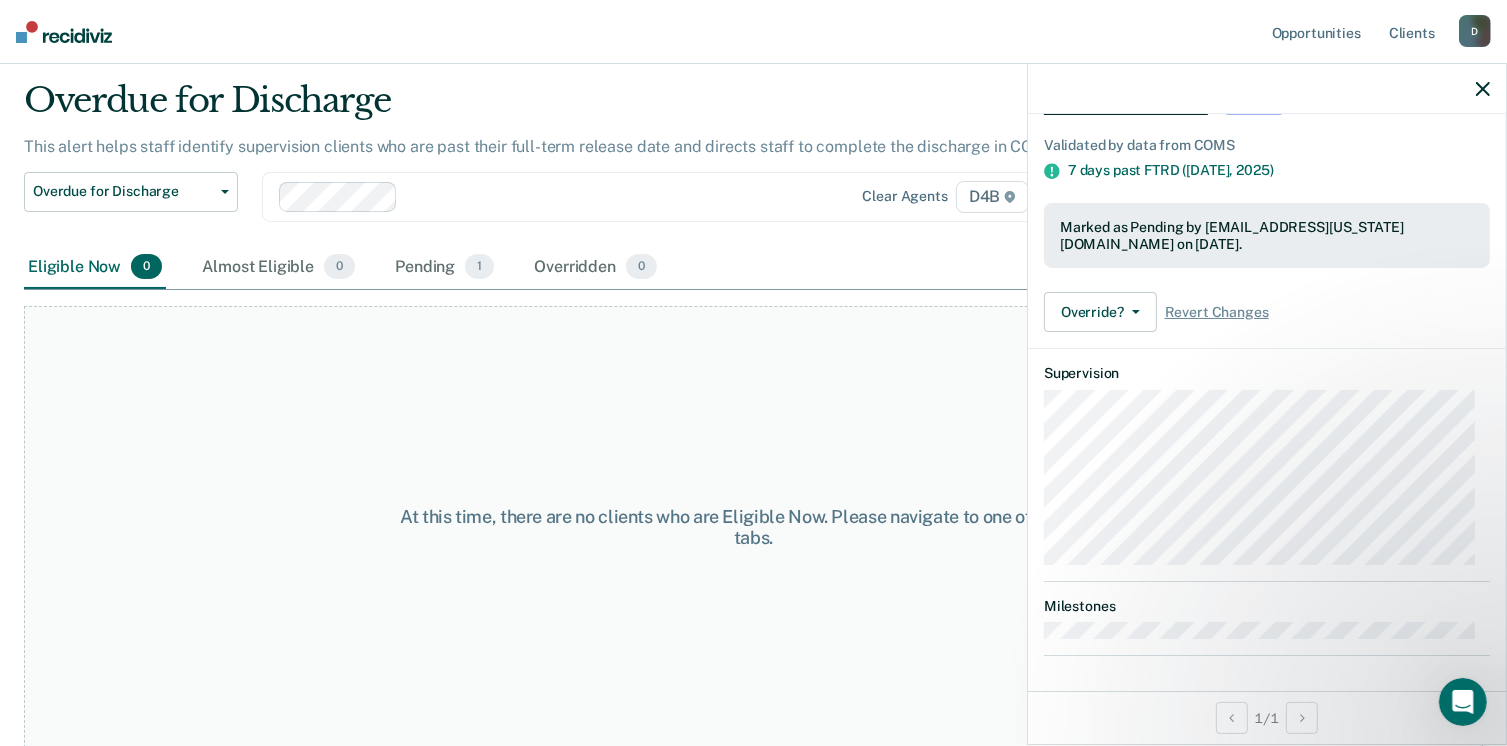 click 